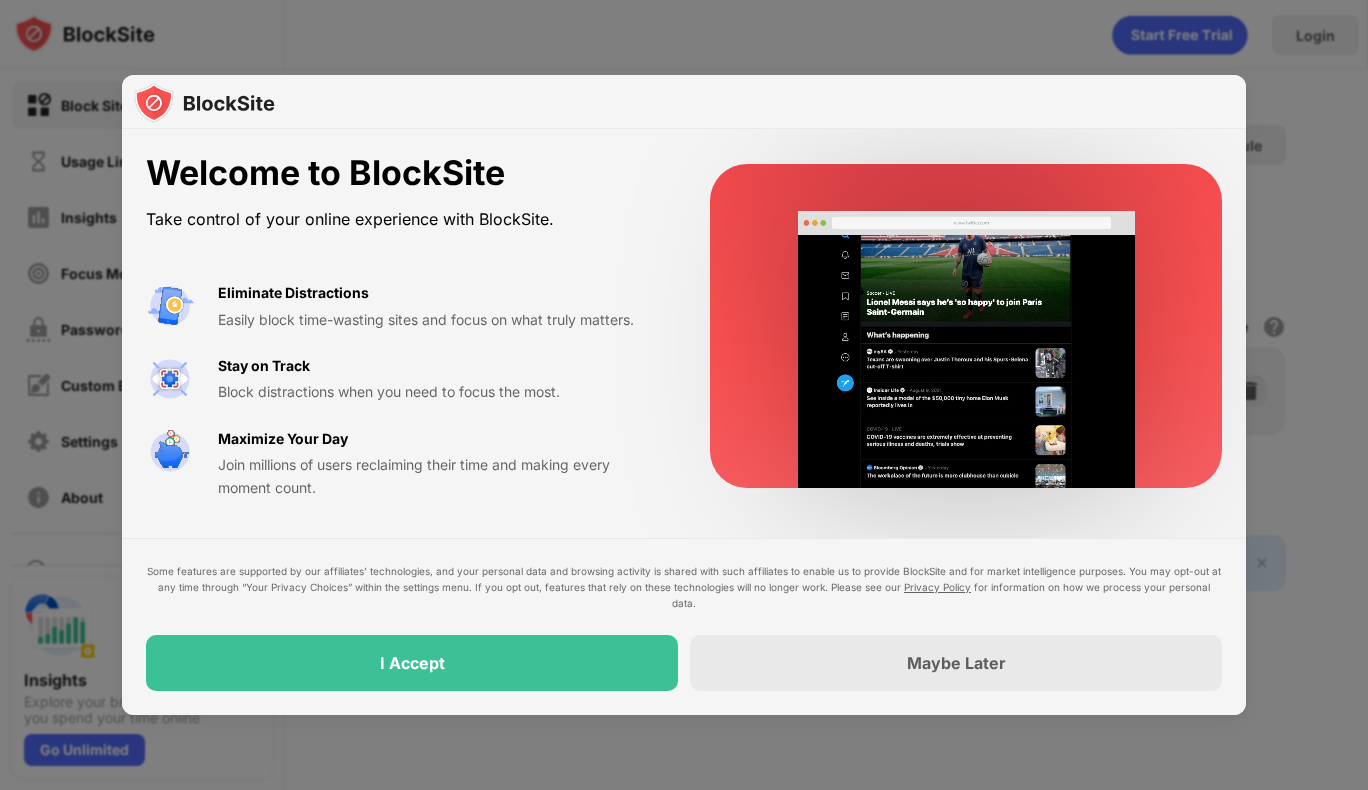 scroll, scrollTop: 0, scrollLeft: 0, axis: both 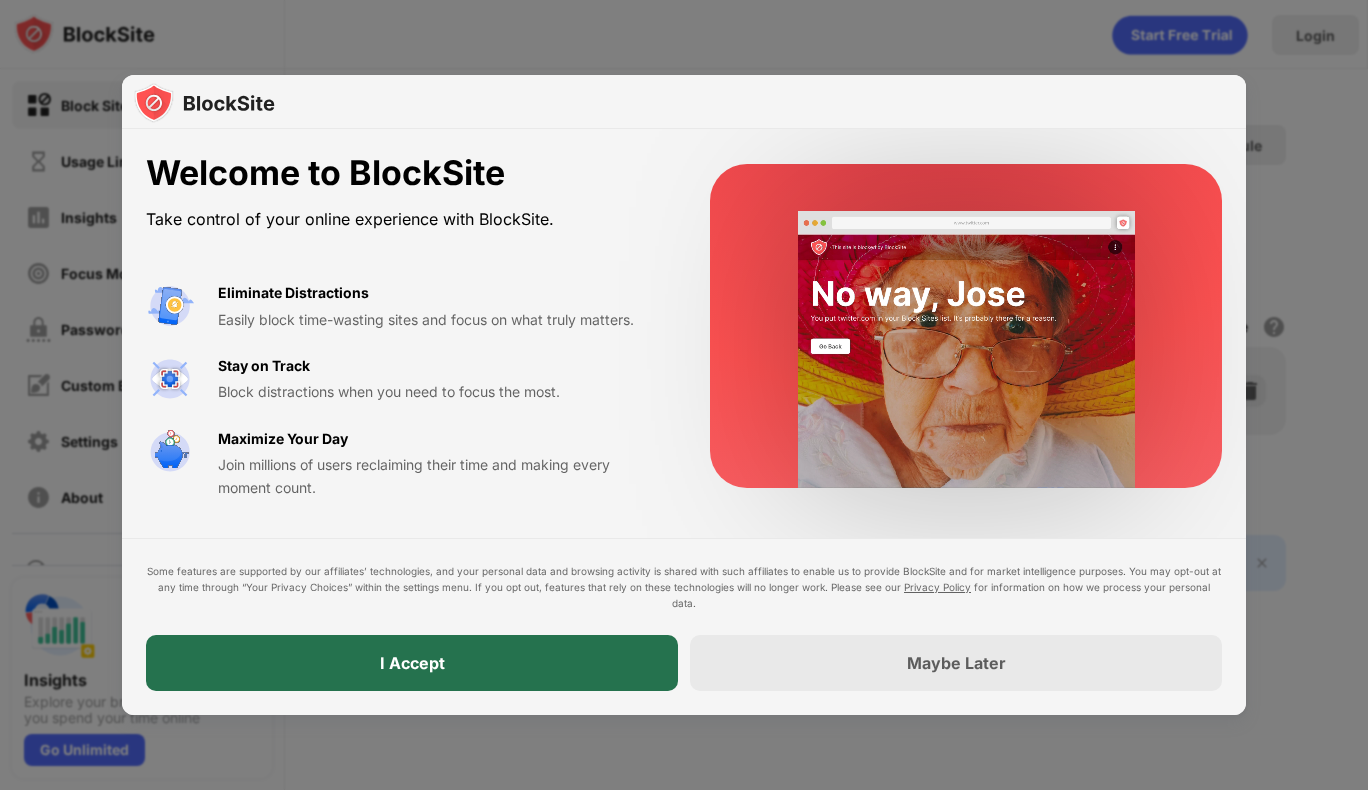 click on "I Accept" at bounding box center [412, 663] 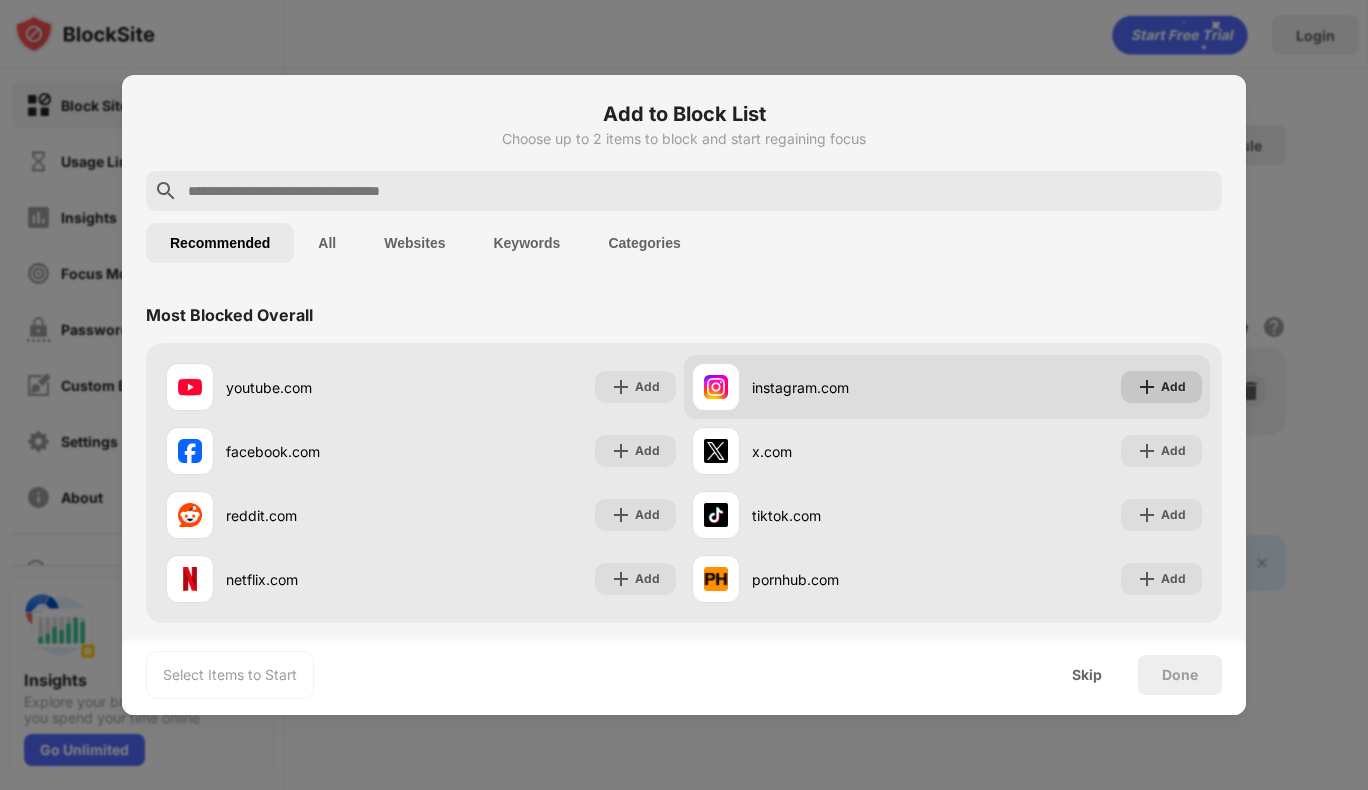 click at bounding box center [1147, 387] 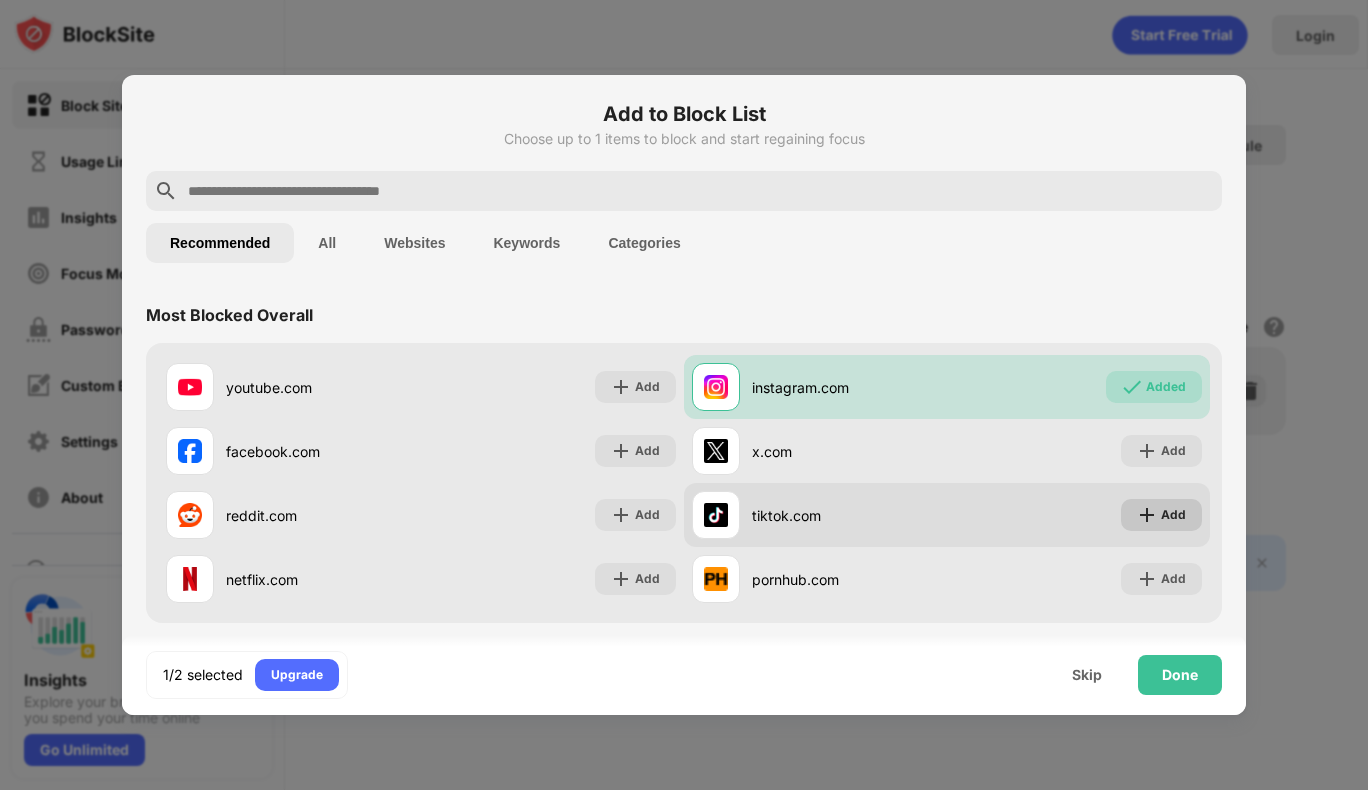 click at bounding box center (1147, 515) 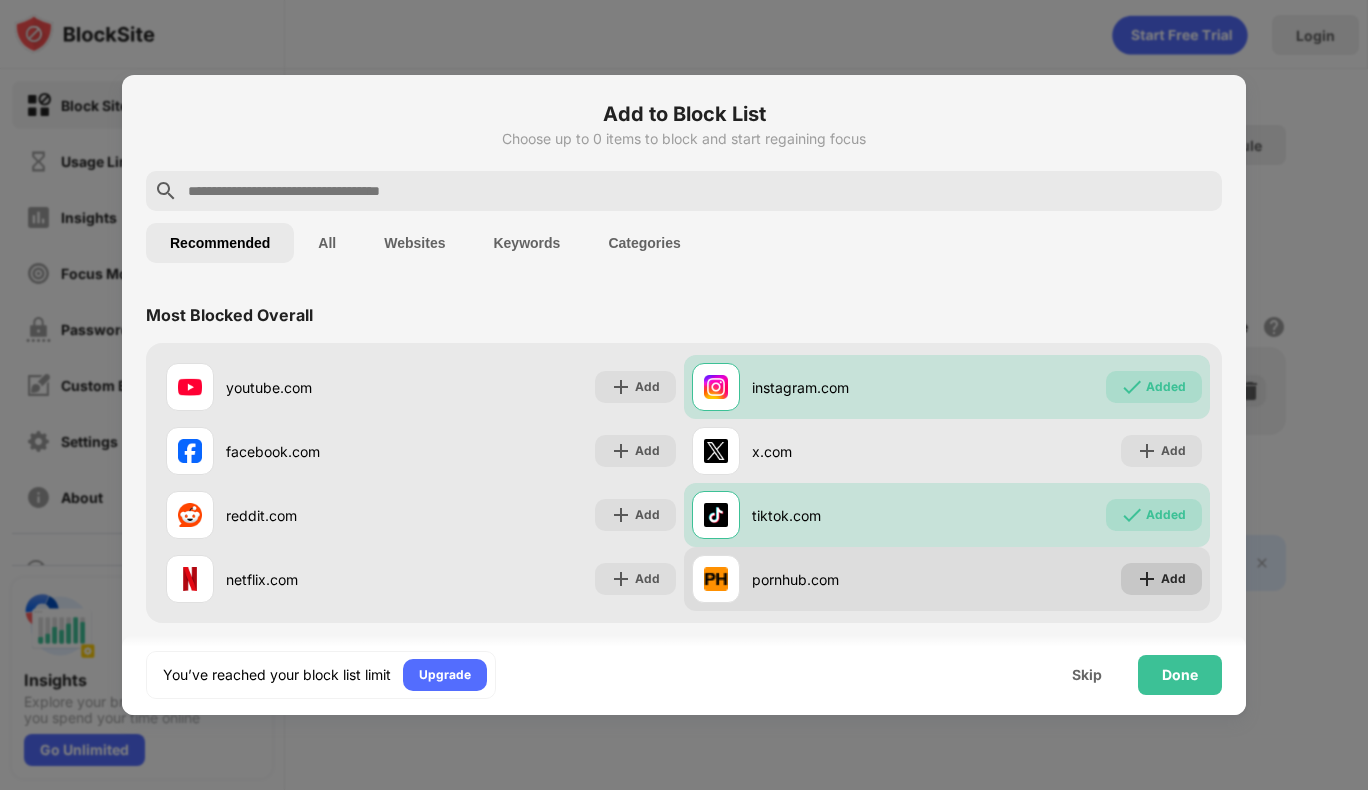 click on "Add" at bounding box center [1173, 579] 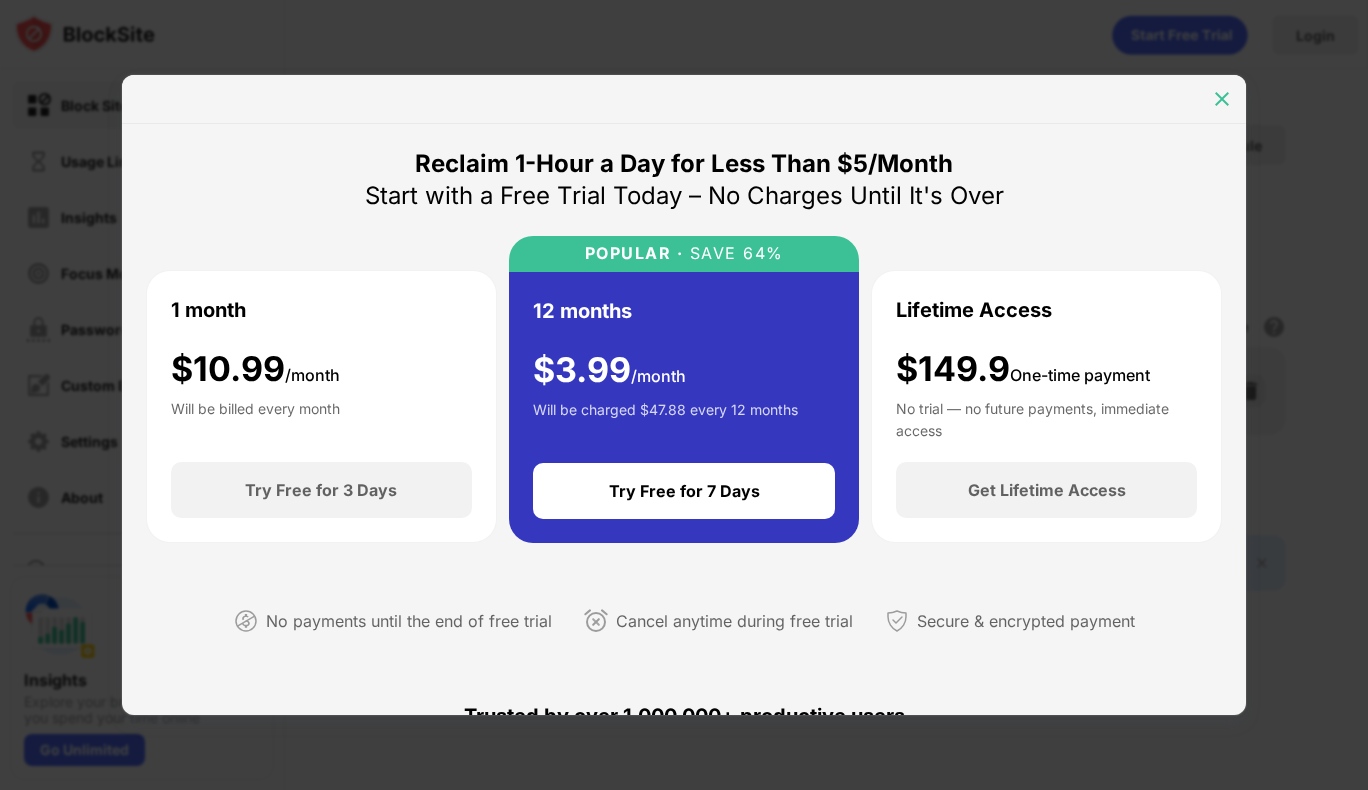 click at bounding box center [1222, 99] 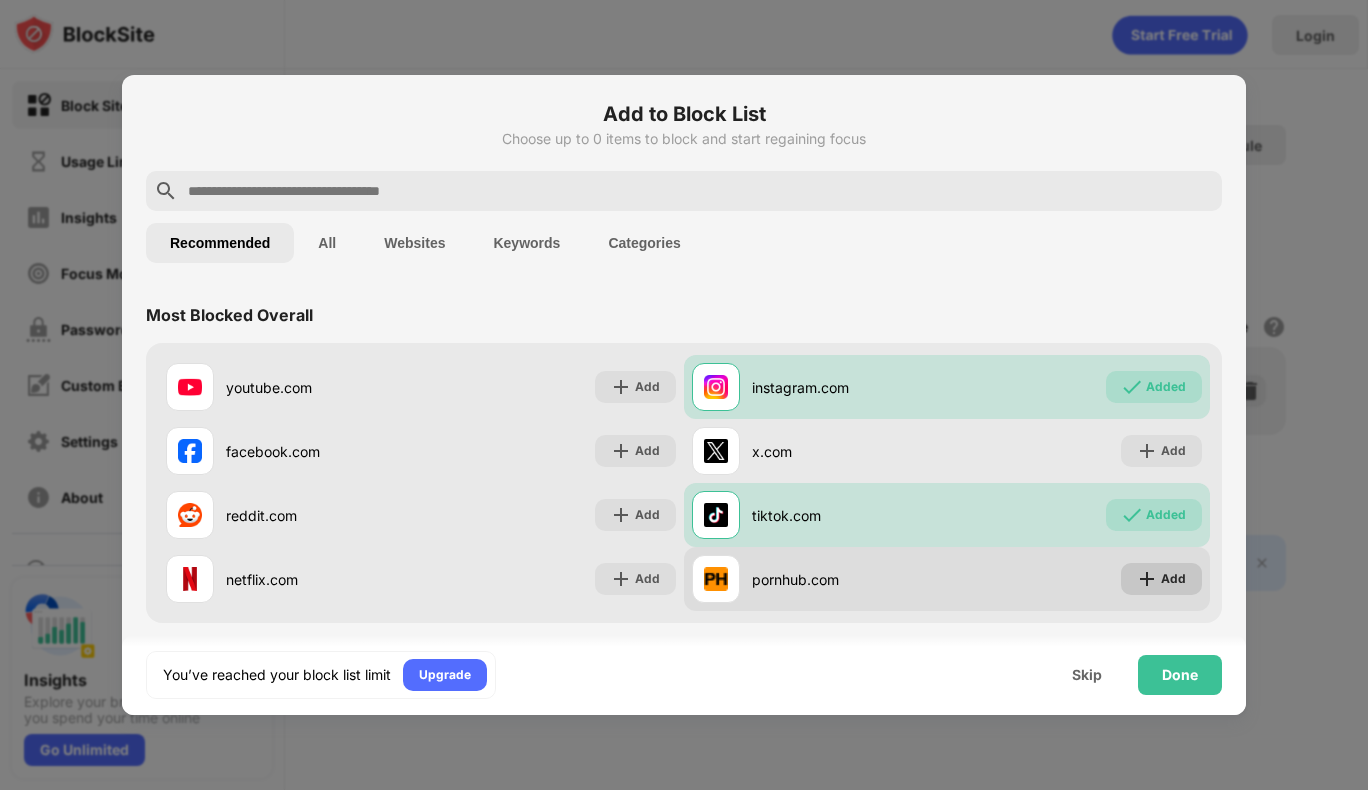 click on "Add" at bounding box center [1173, 579] 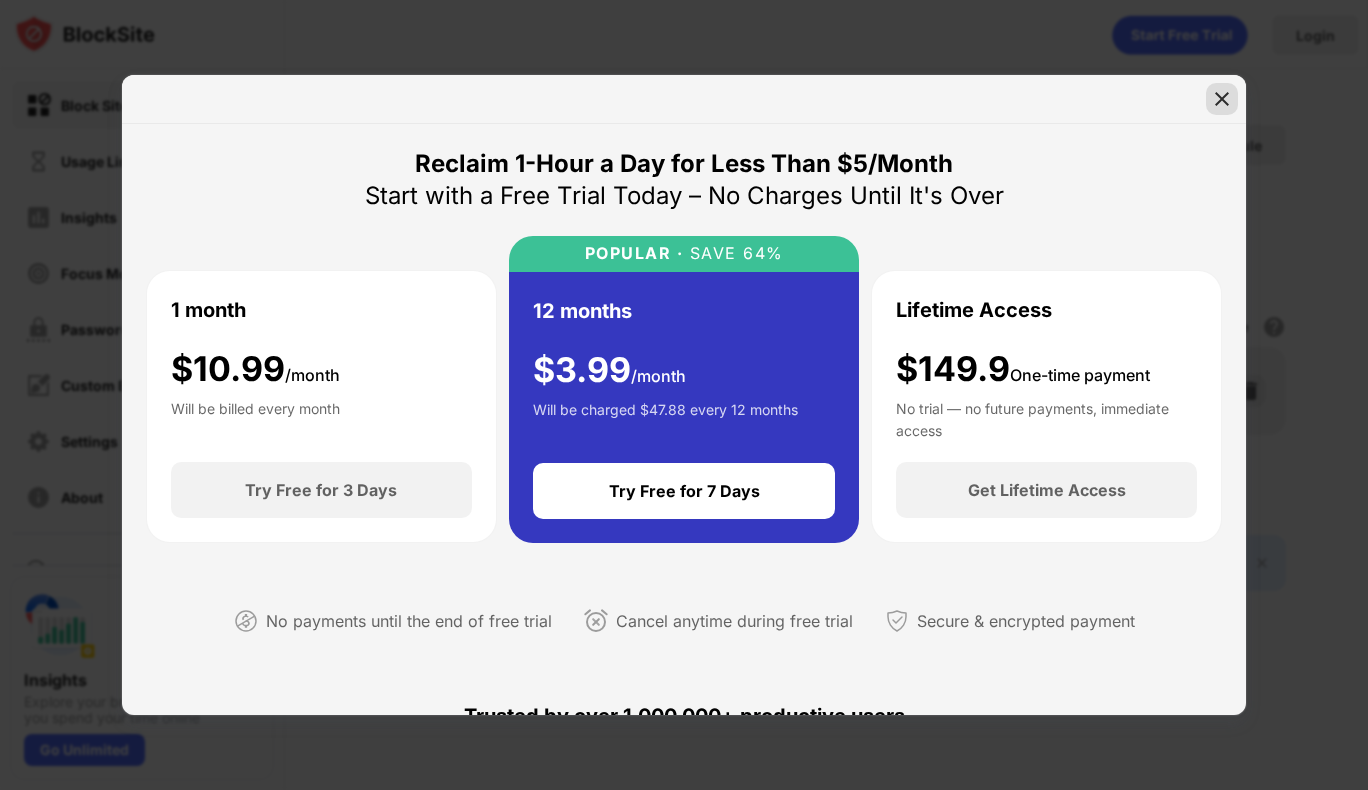 click at bounding box center [1222, 99] 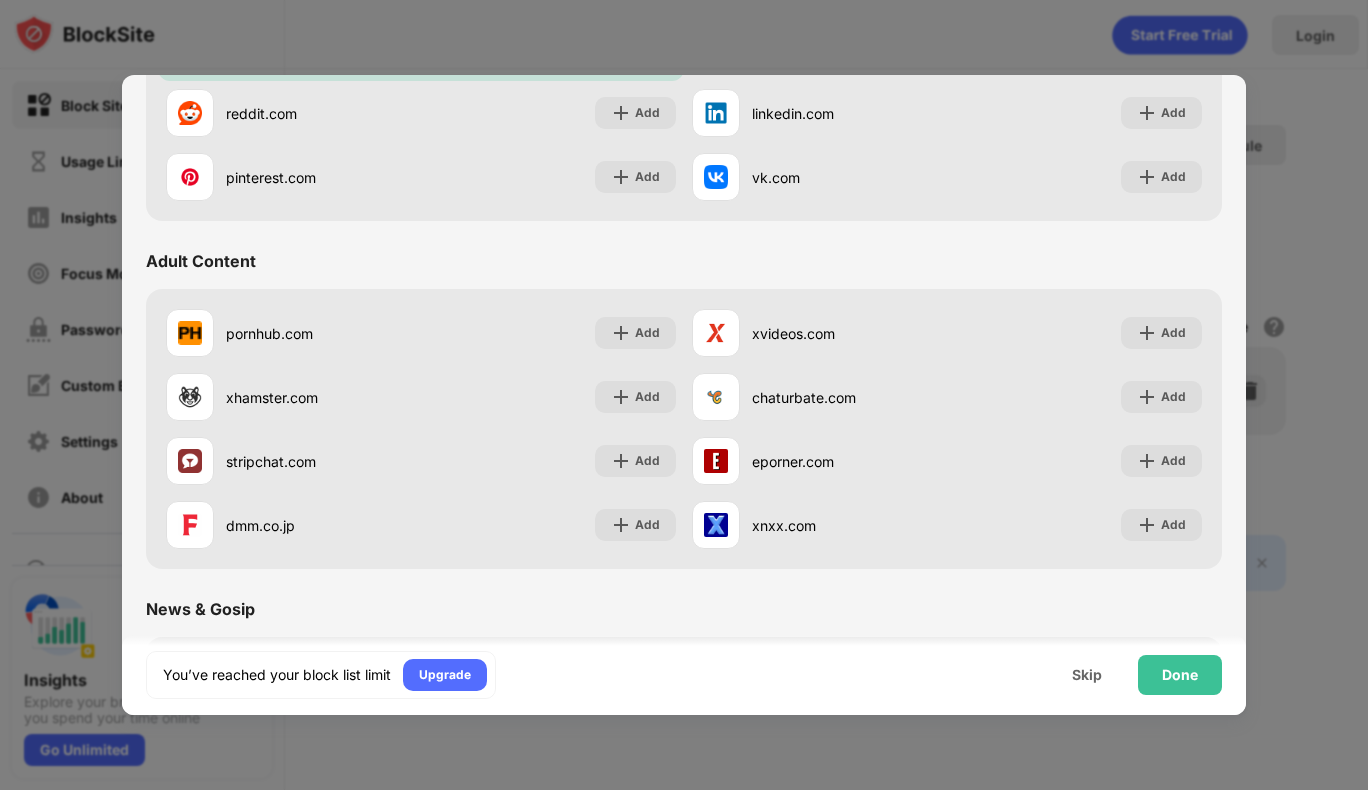 scroll, scrollTop: 751, scrollLeft: 0, axis: vertical 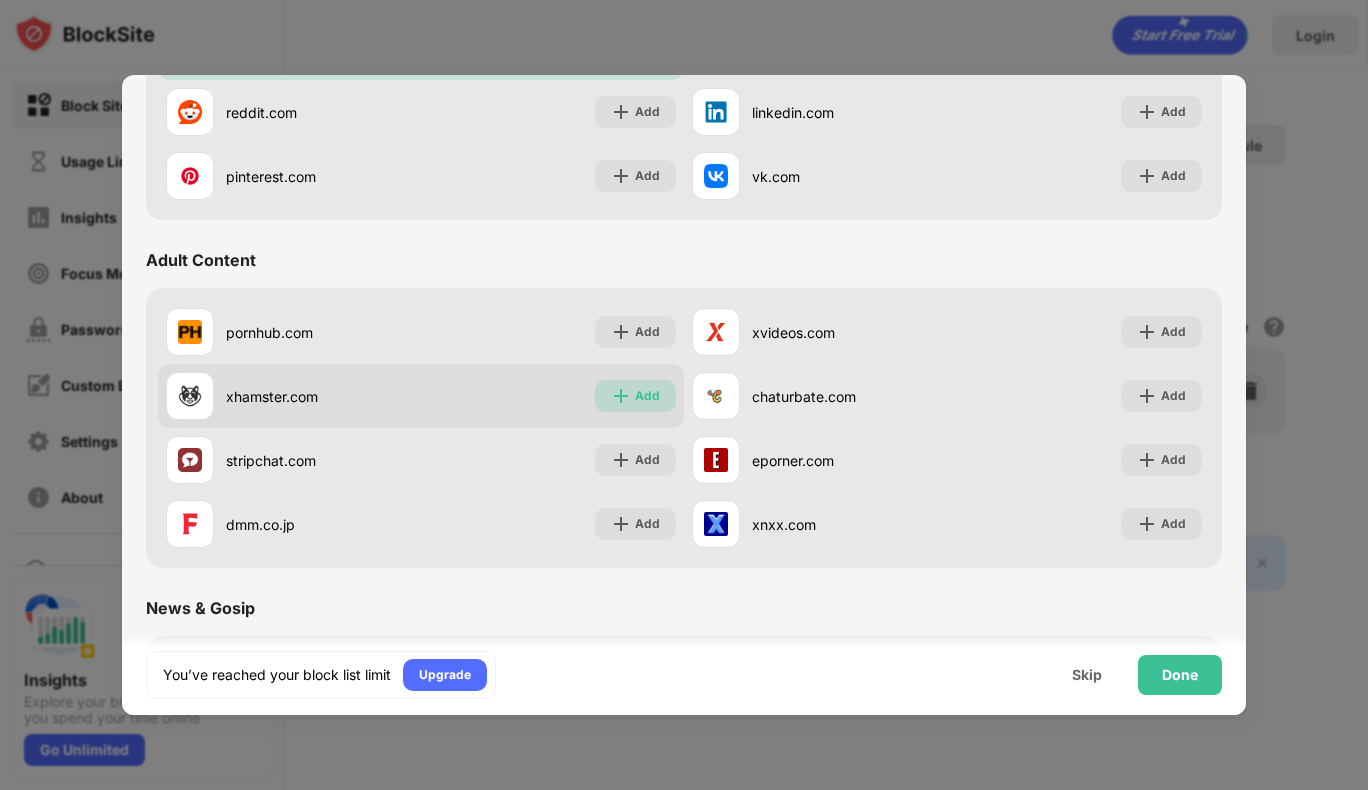 click on "Add" at bounding box center [647, 396] 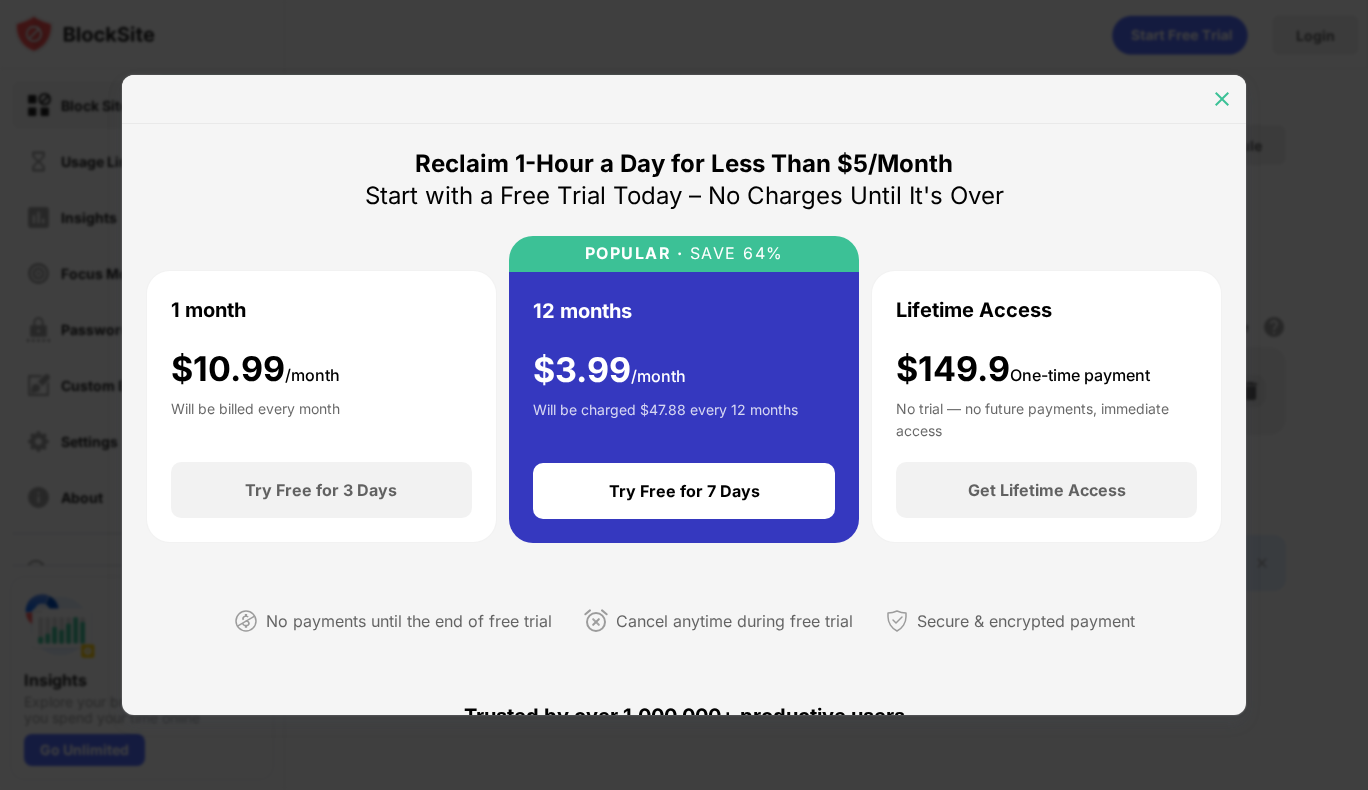 click at bounding box center [1222, 99] 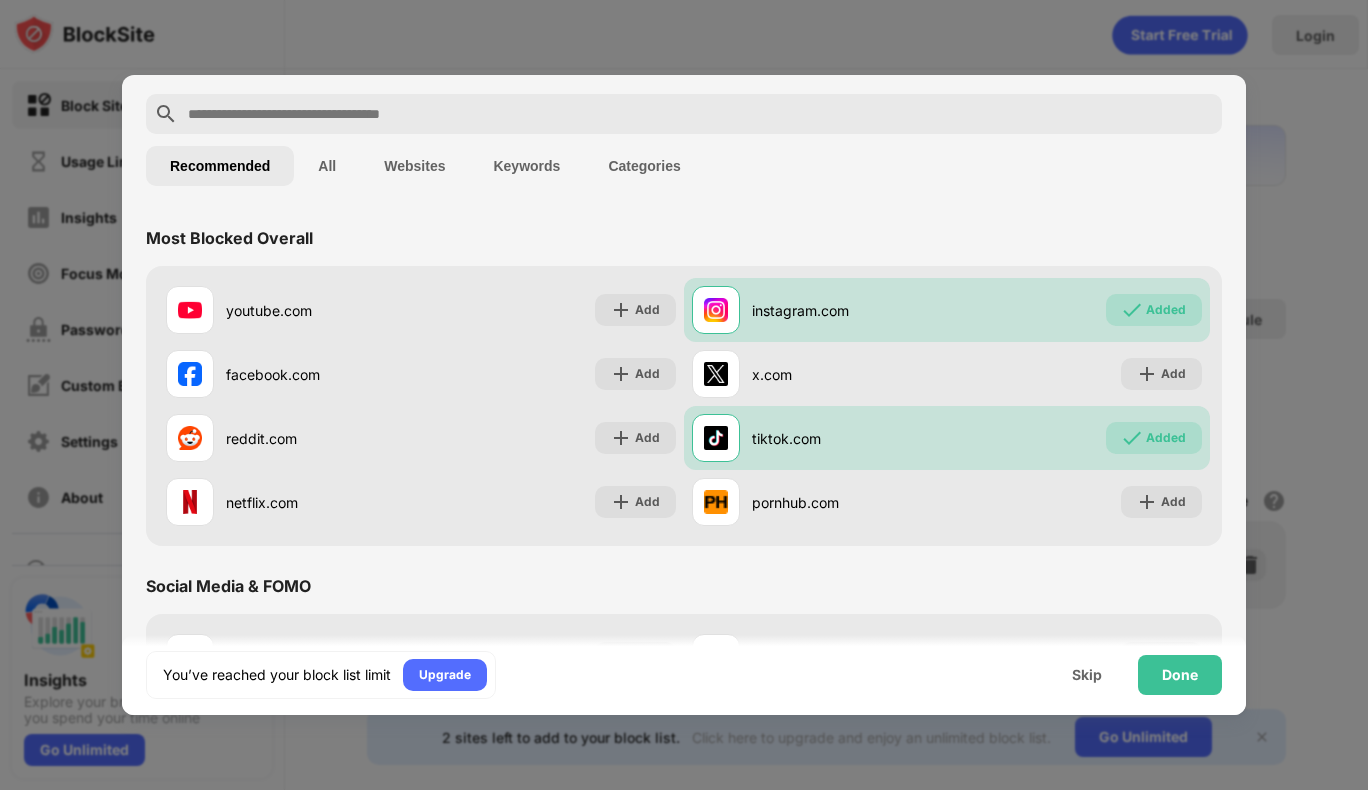 scroll, scrollTop: 76, scrollLeft: 0, axis: vertical 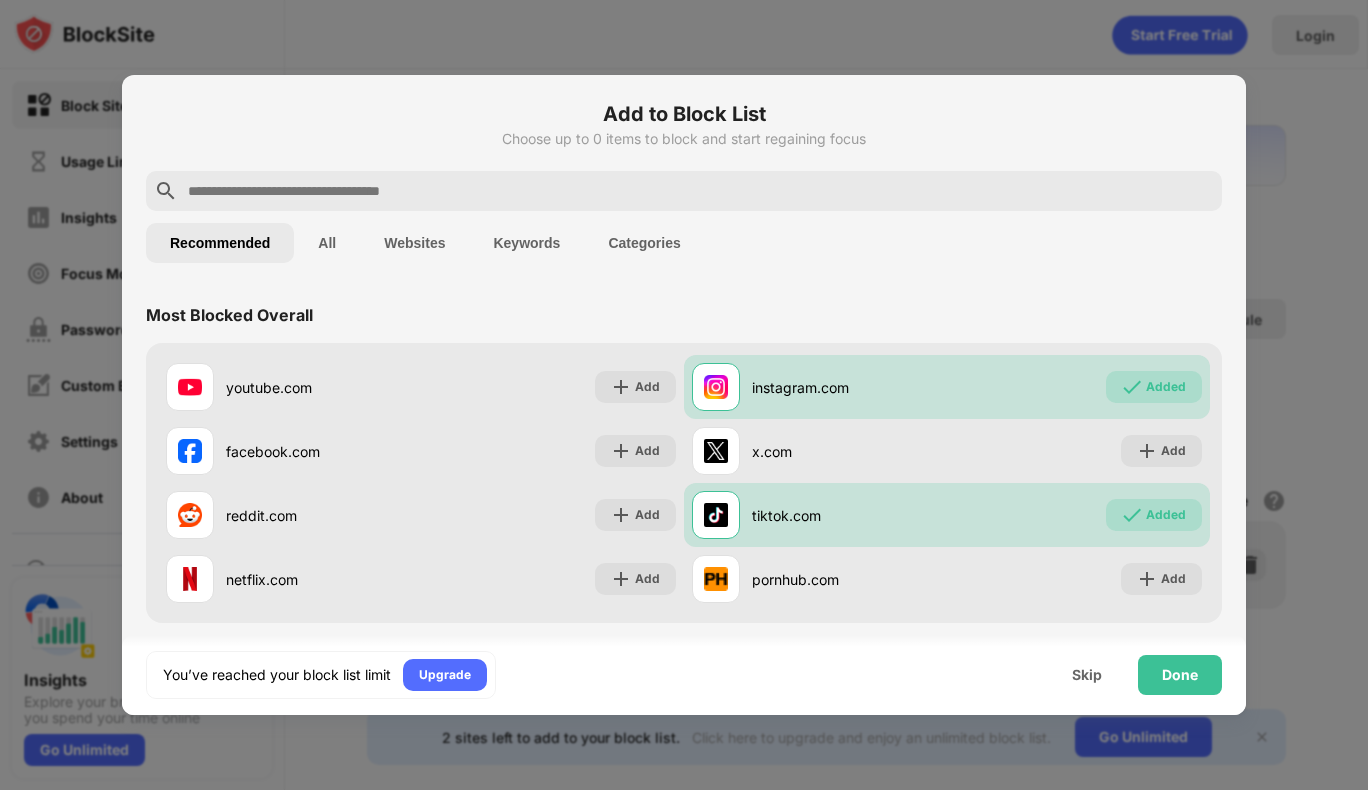 click on "All" at bounding box center (327, 243) 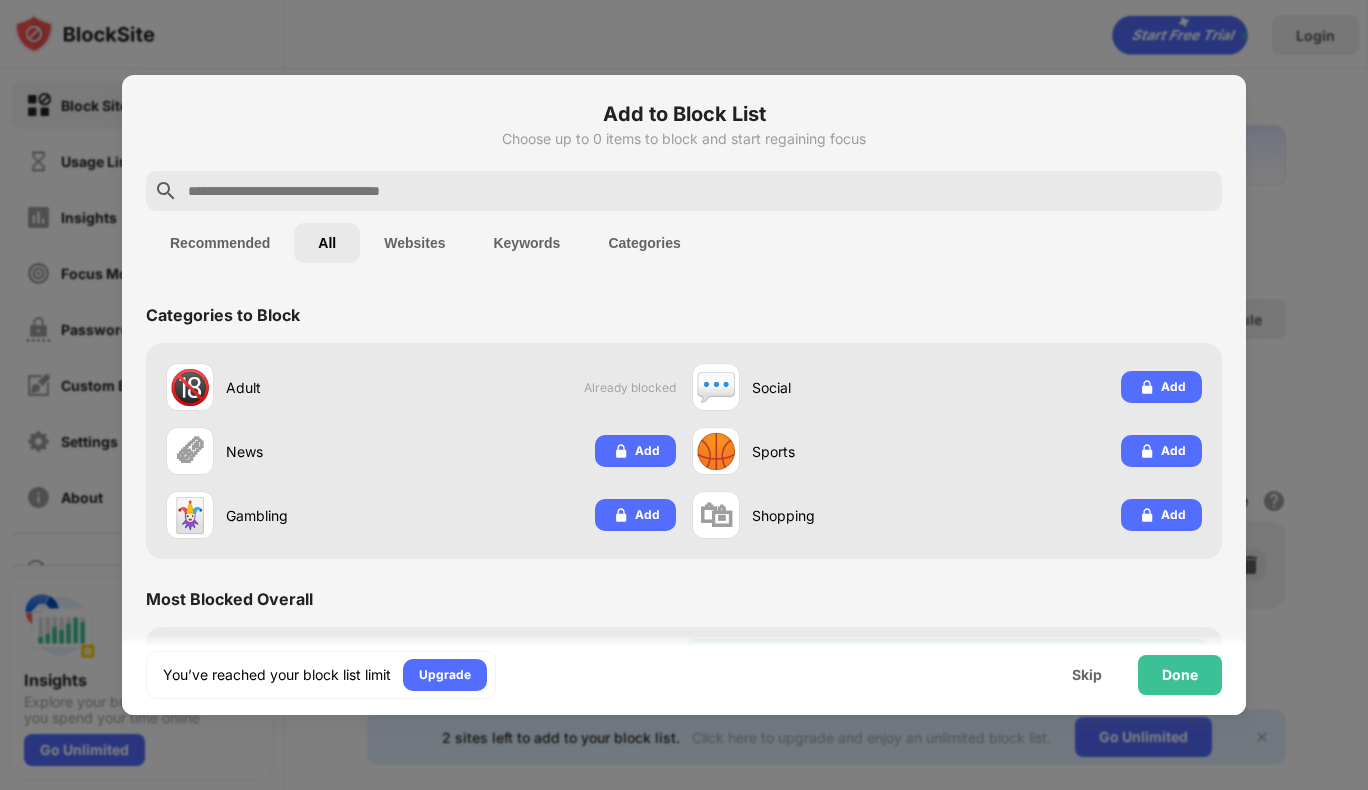 click at bounding box center [700, 191] 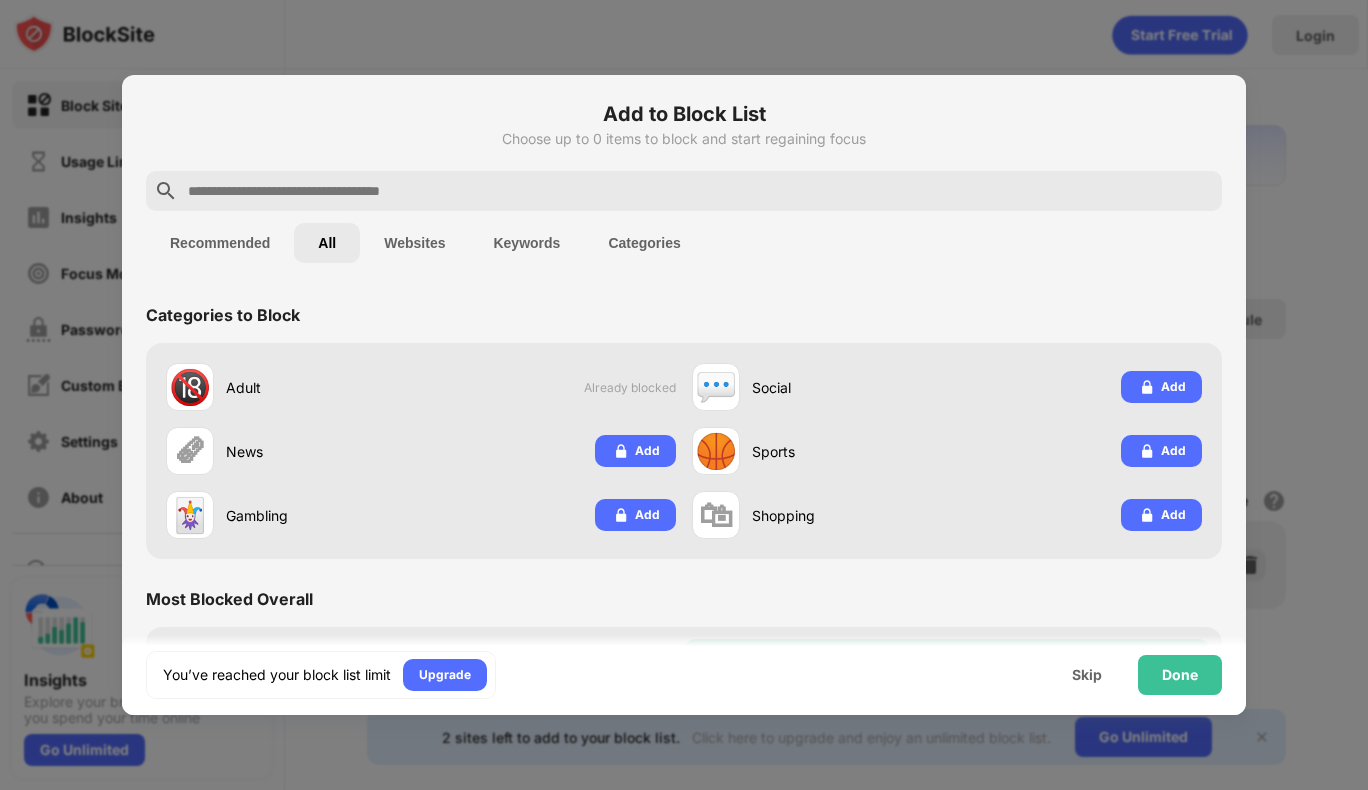 scroll, scrollTop: 0, scrollLeft: 0, axis: both 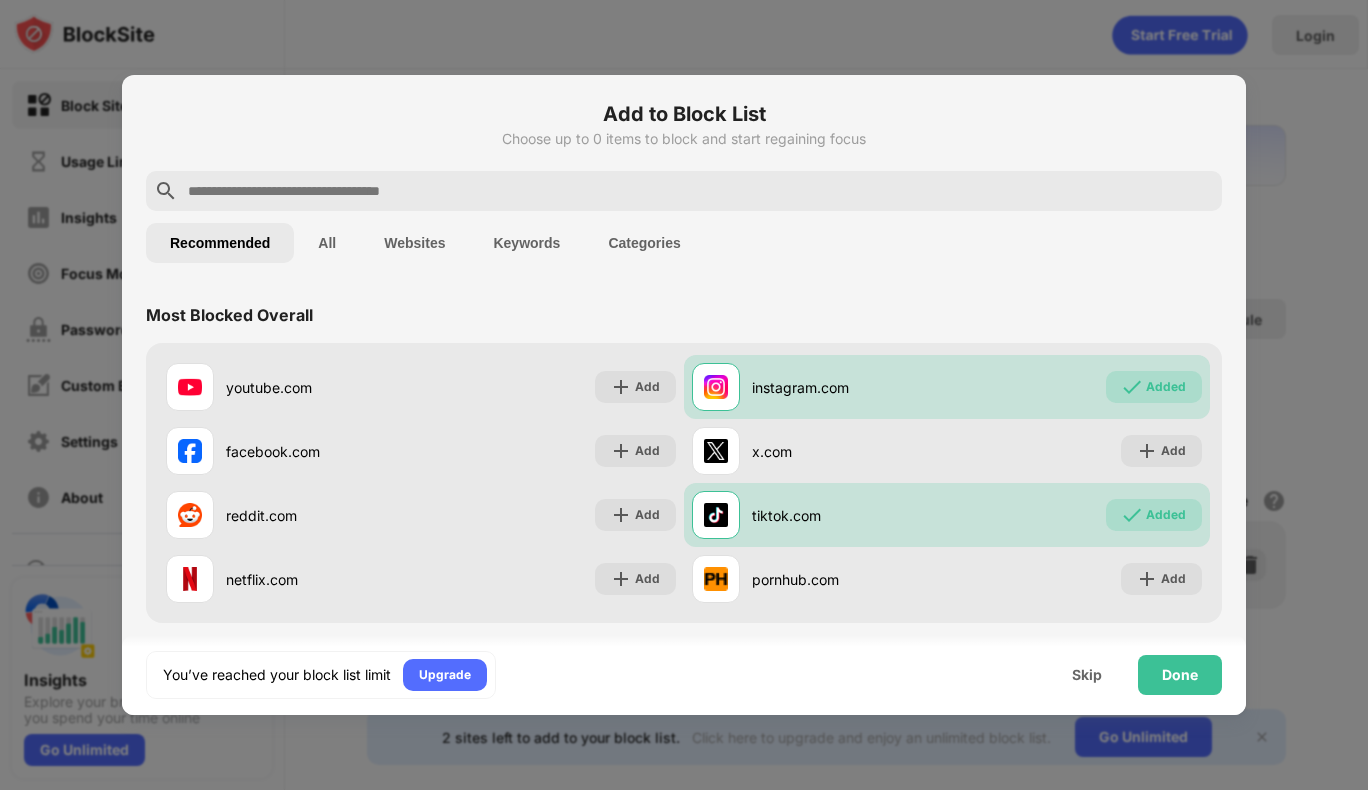 click on "Websites" at bounding box center (414, 243) 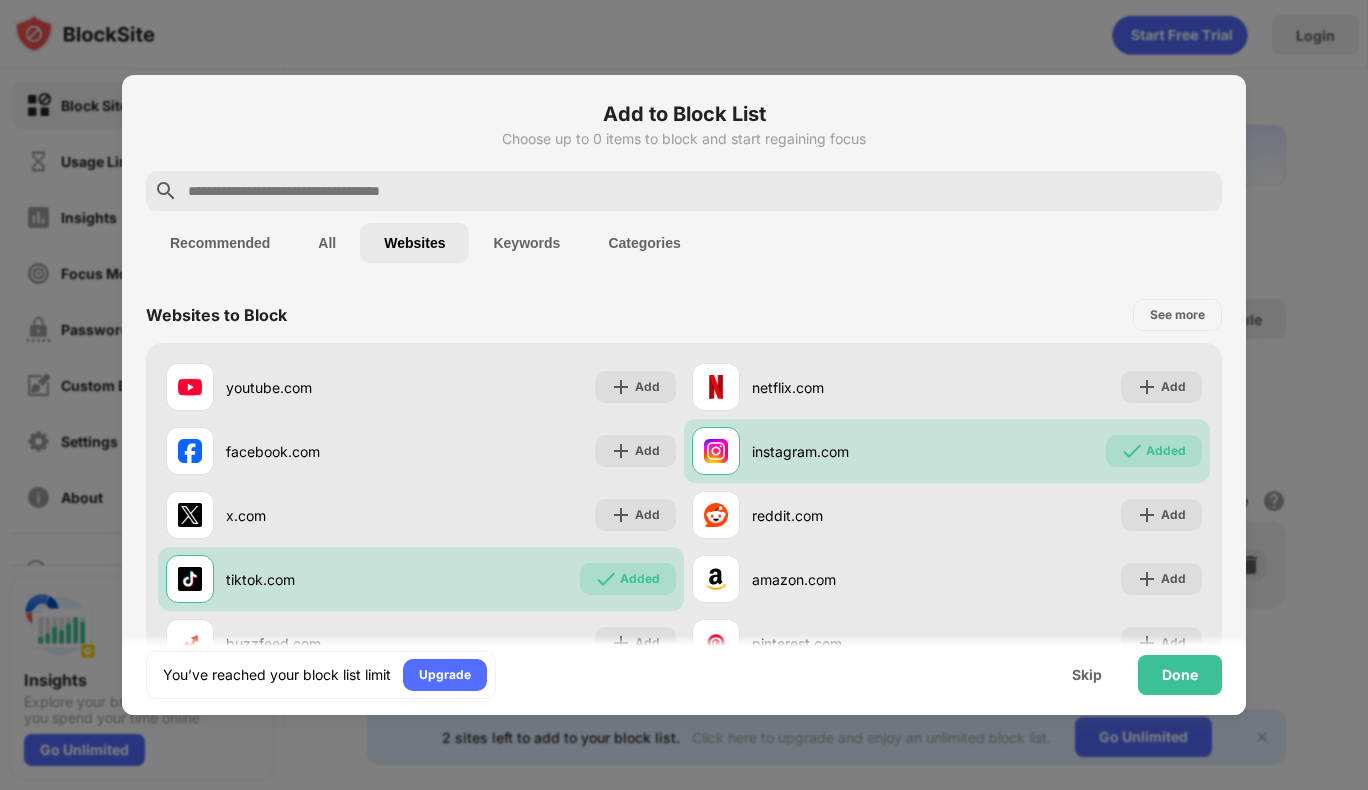 click at bounding box center (700, 191) 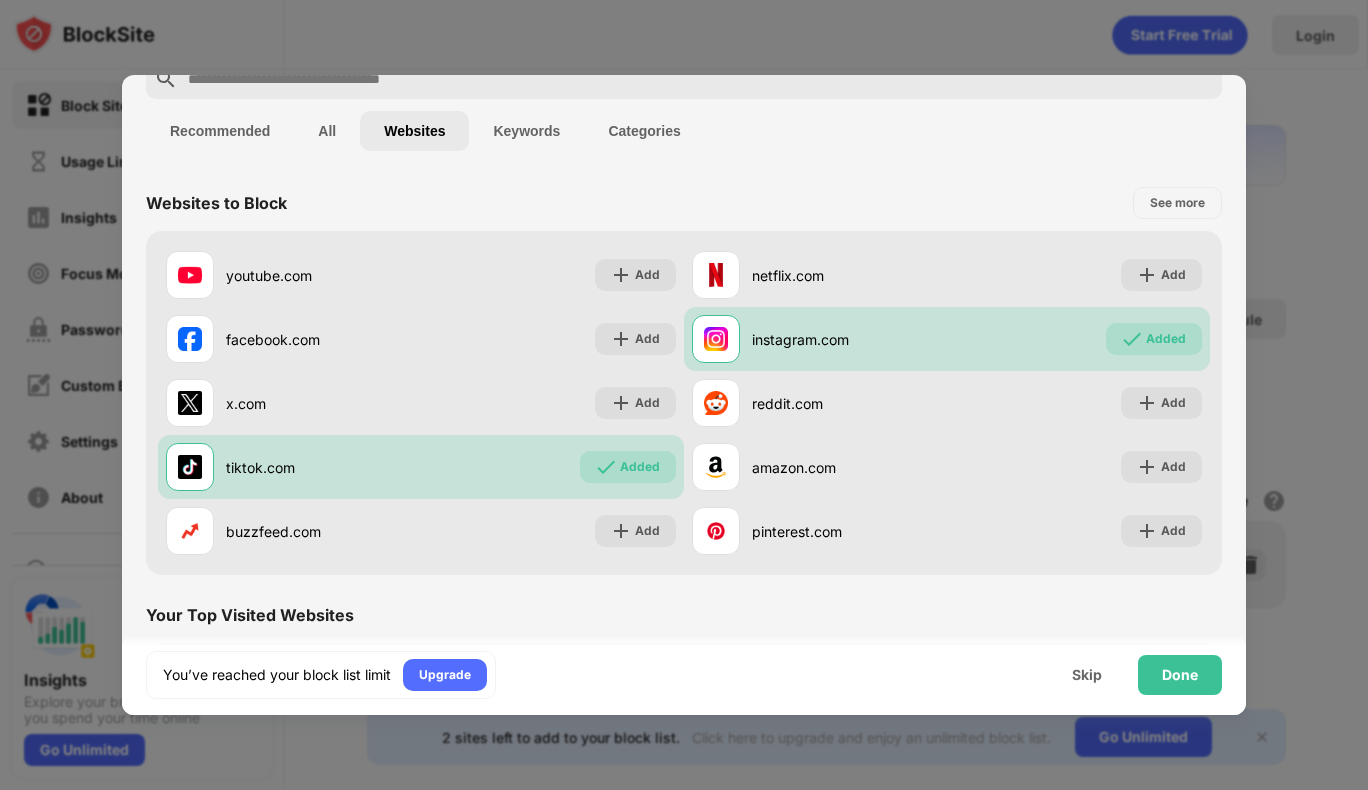 scroll, scrollTop: 113, scrollLeft: 0, axis: vertical 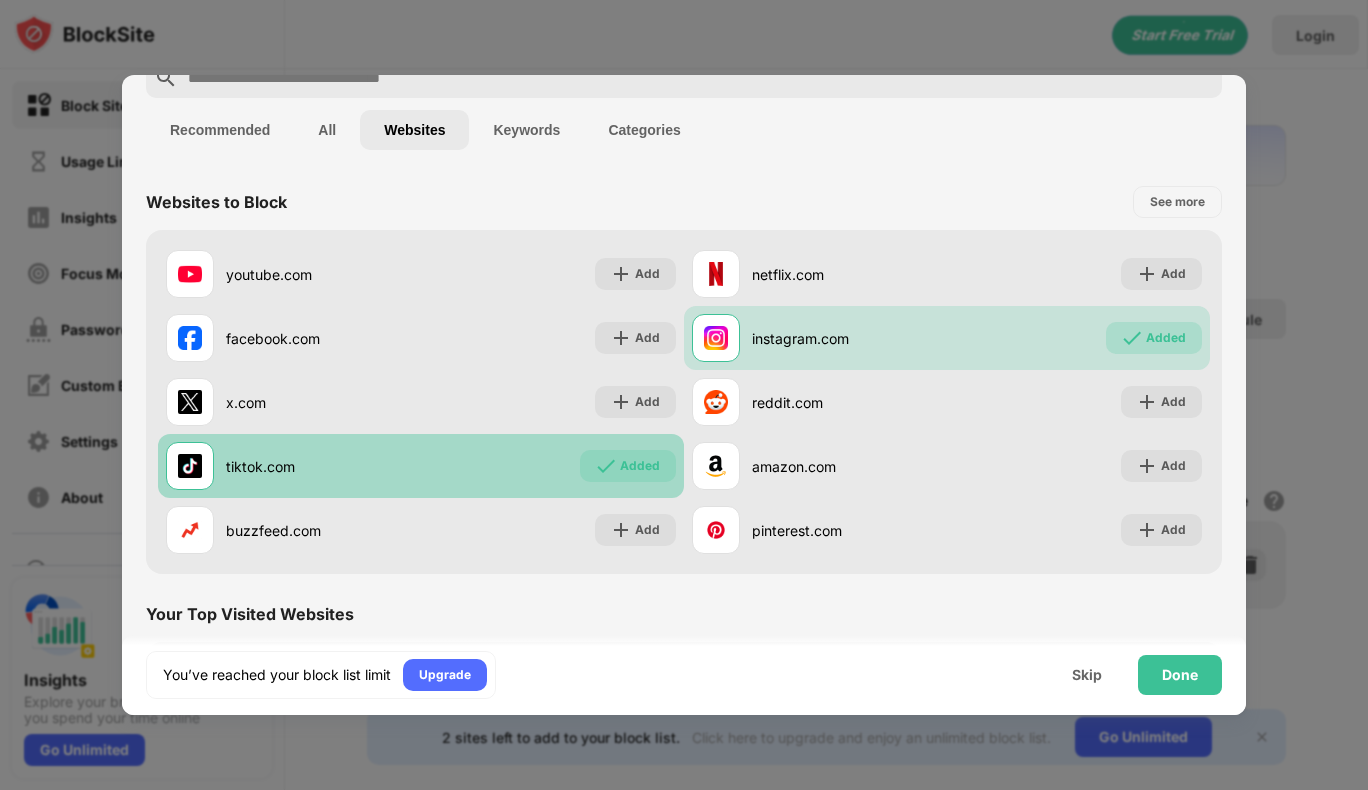 click on "Added" at bounding box center [640, 466] 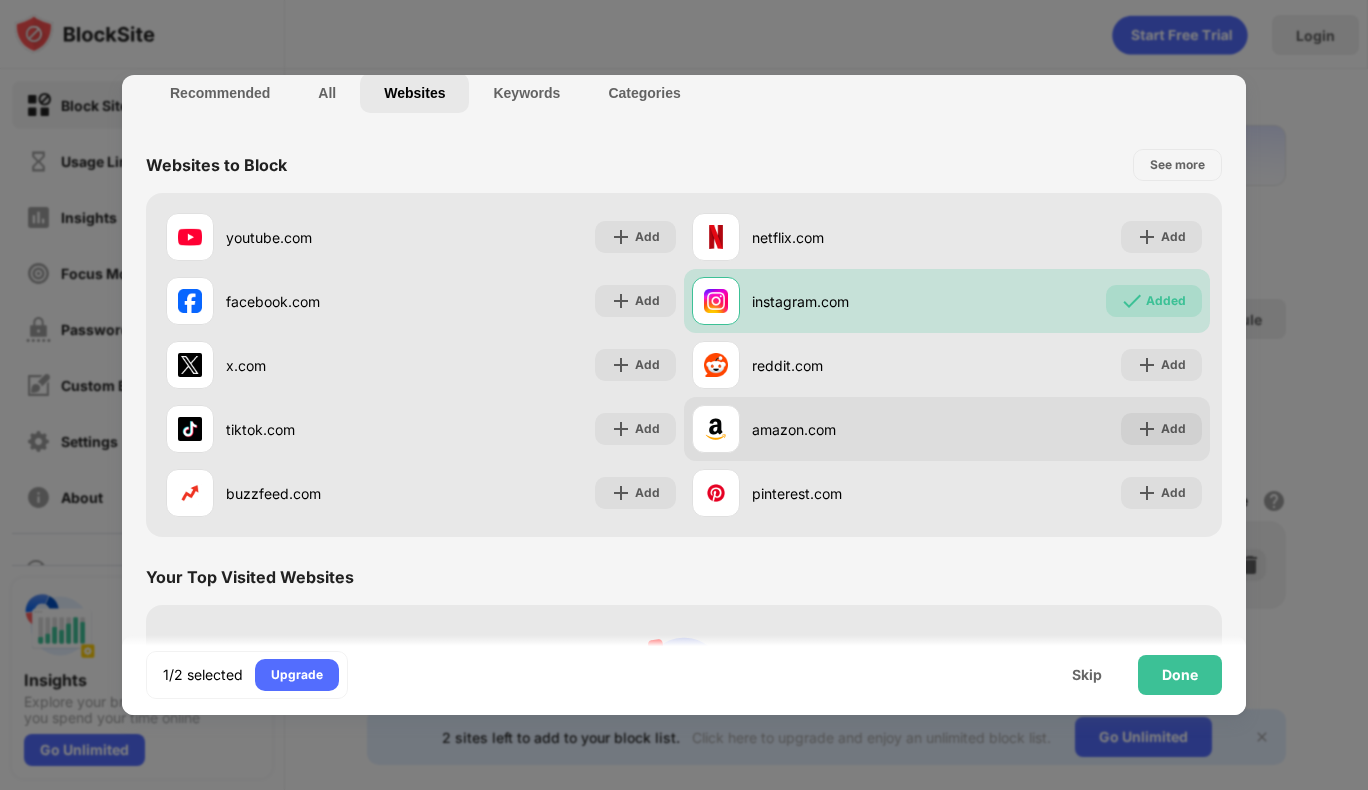 scroll, scrollTop: 0, scrollLeft: 0, axis: both 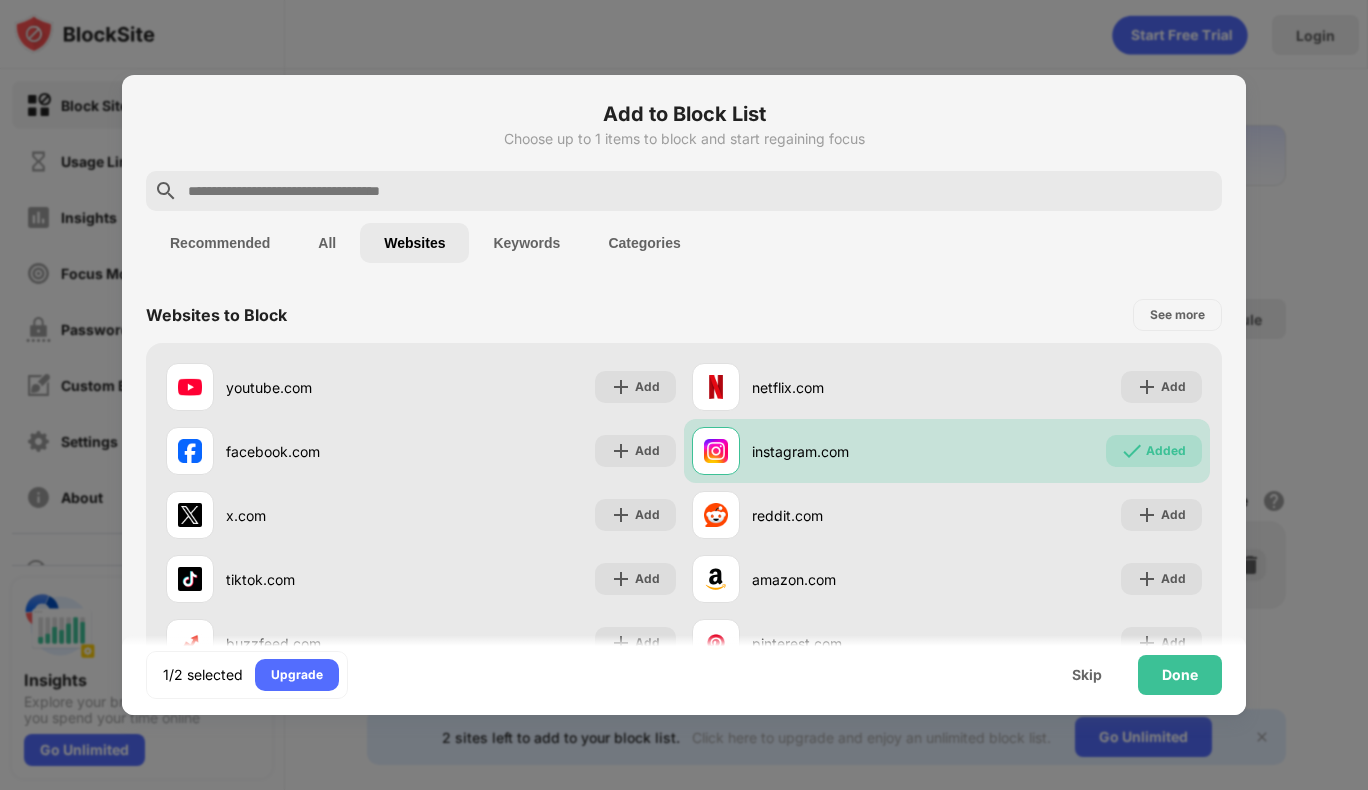 click at bounding box center (700, 191) 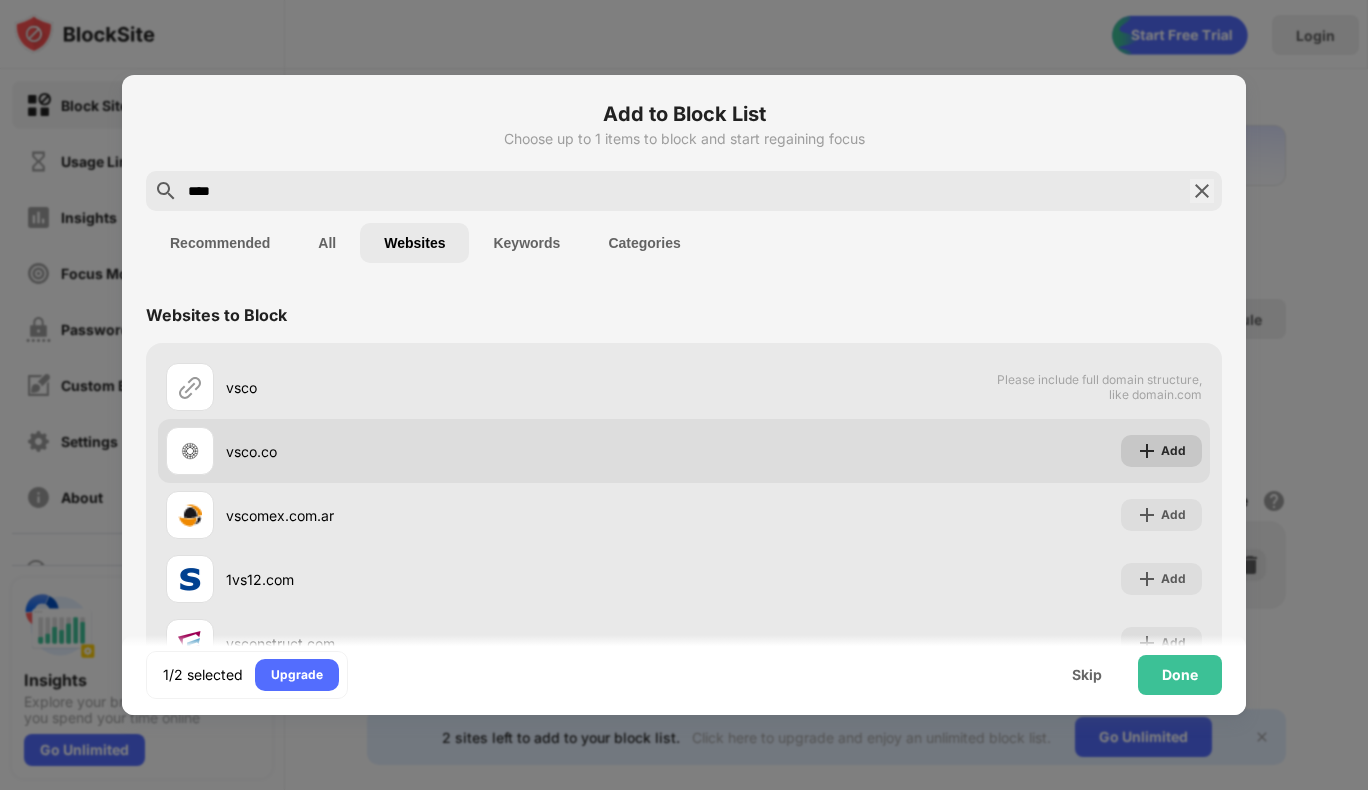 type on "****" 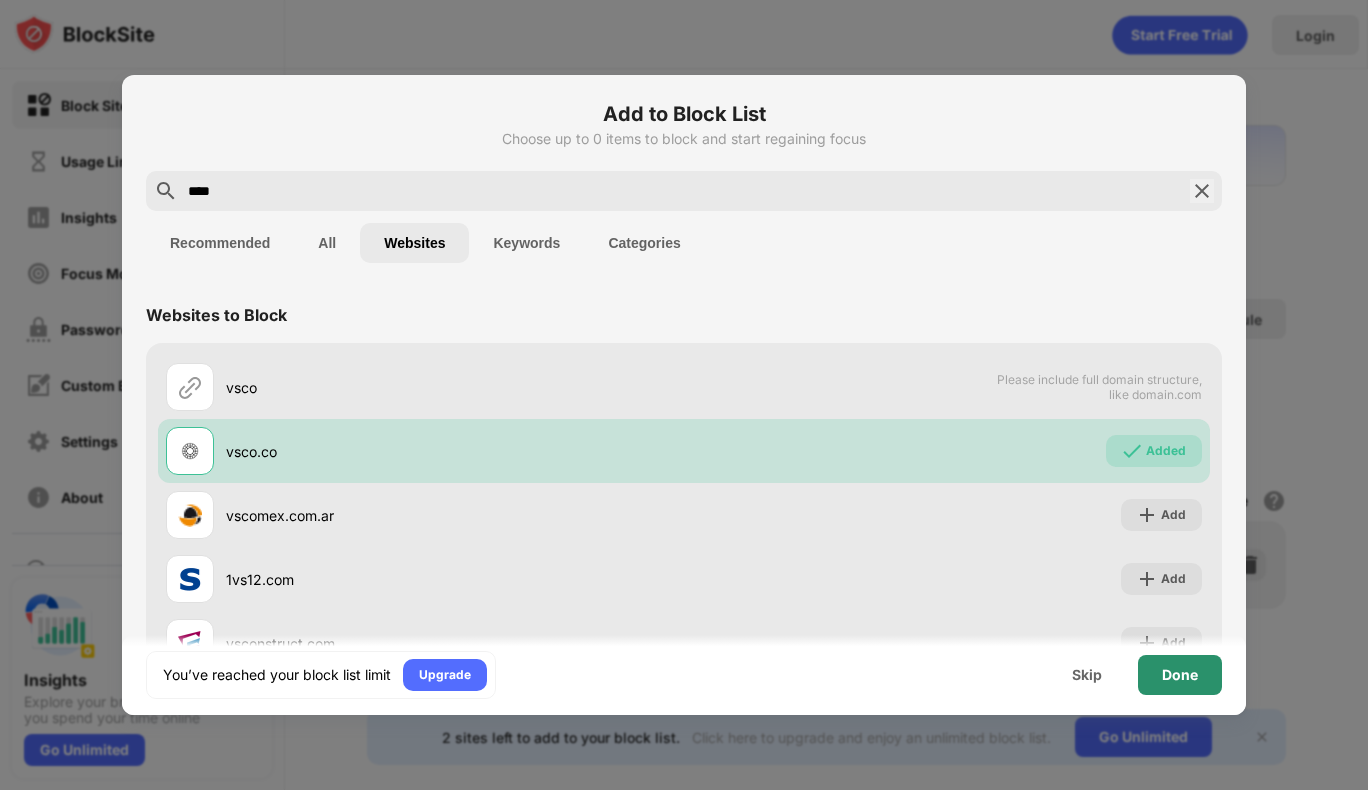 scroll, scrollTop: 0, scrollLeft: 0, axis: both 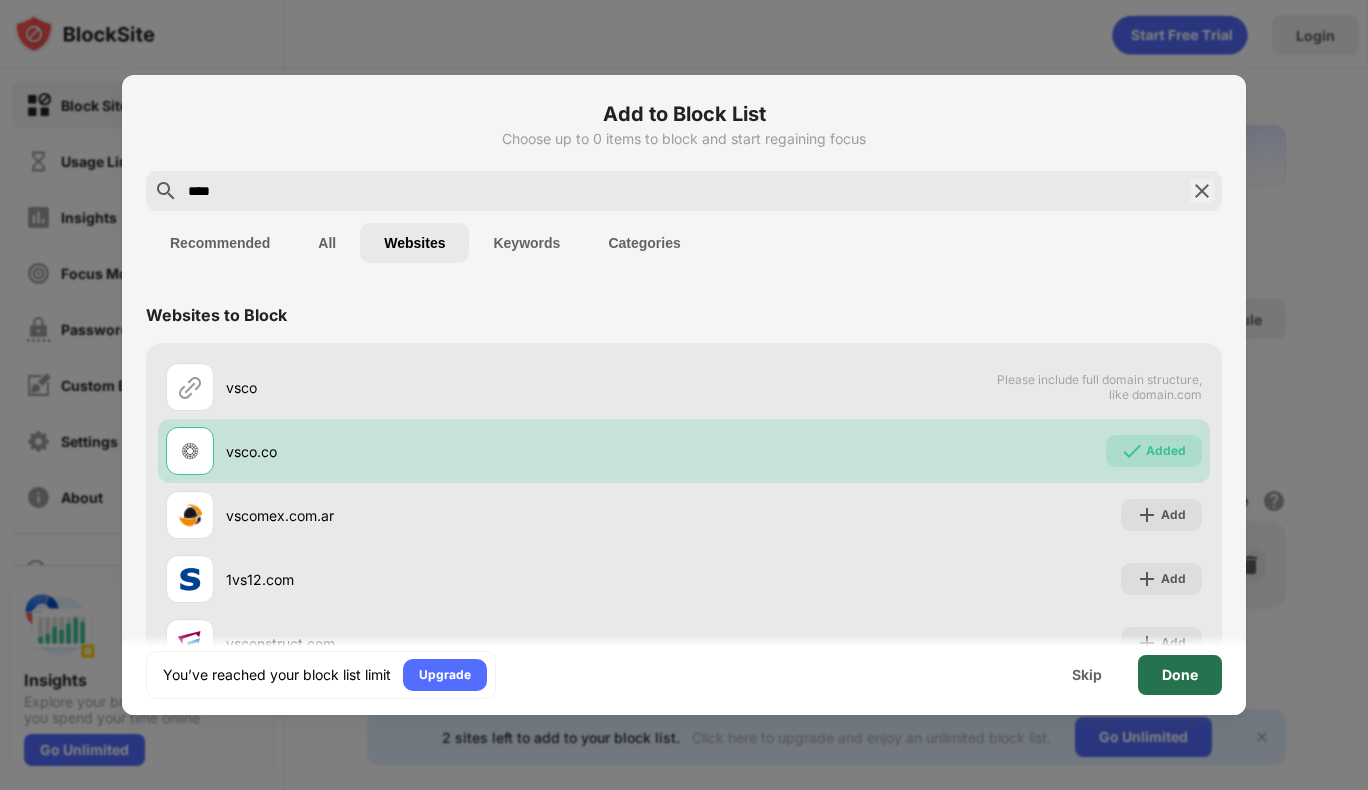 click on "Done" at bounding box center [1180, 675] 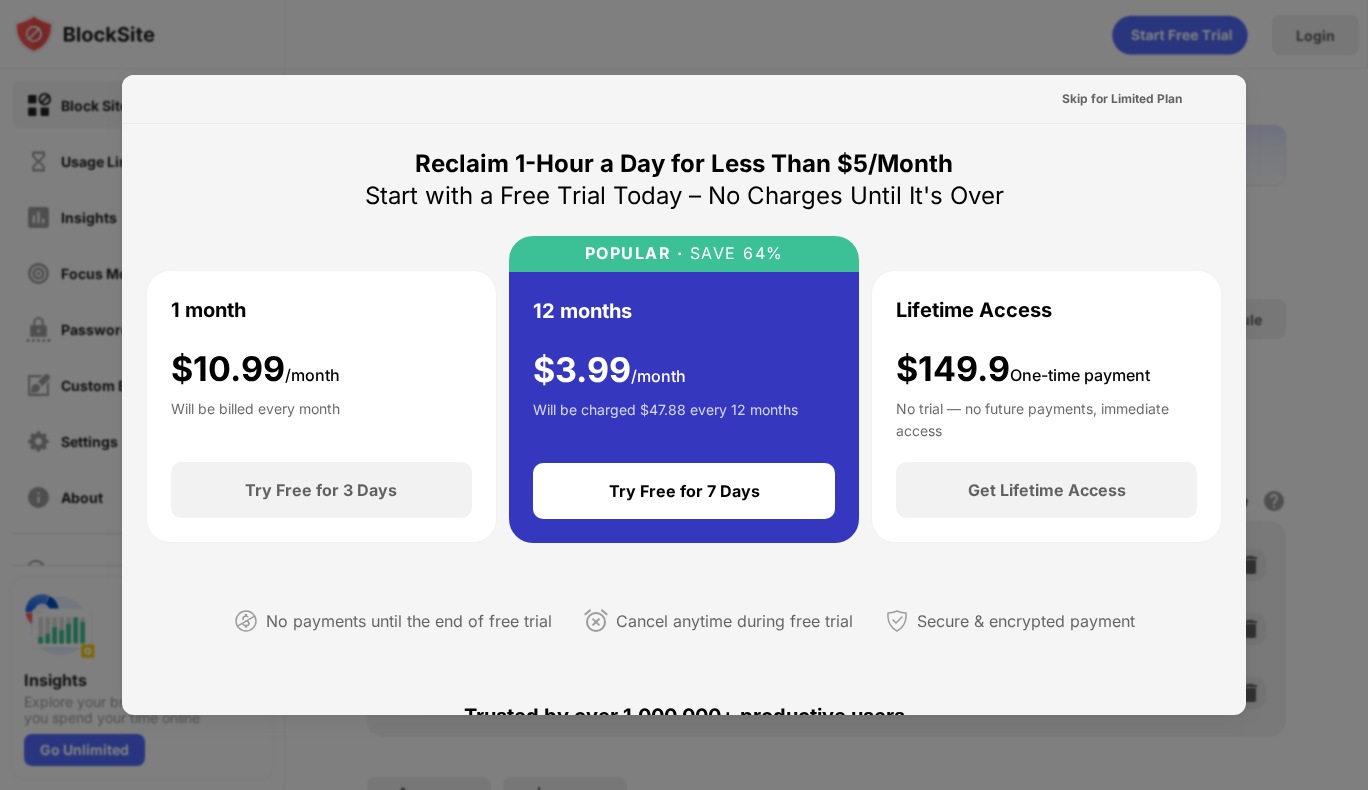 click at bounding box center (684, 395) 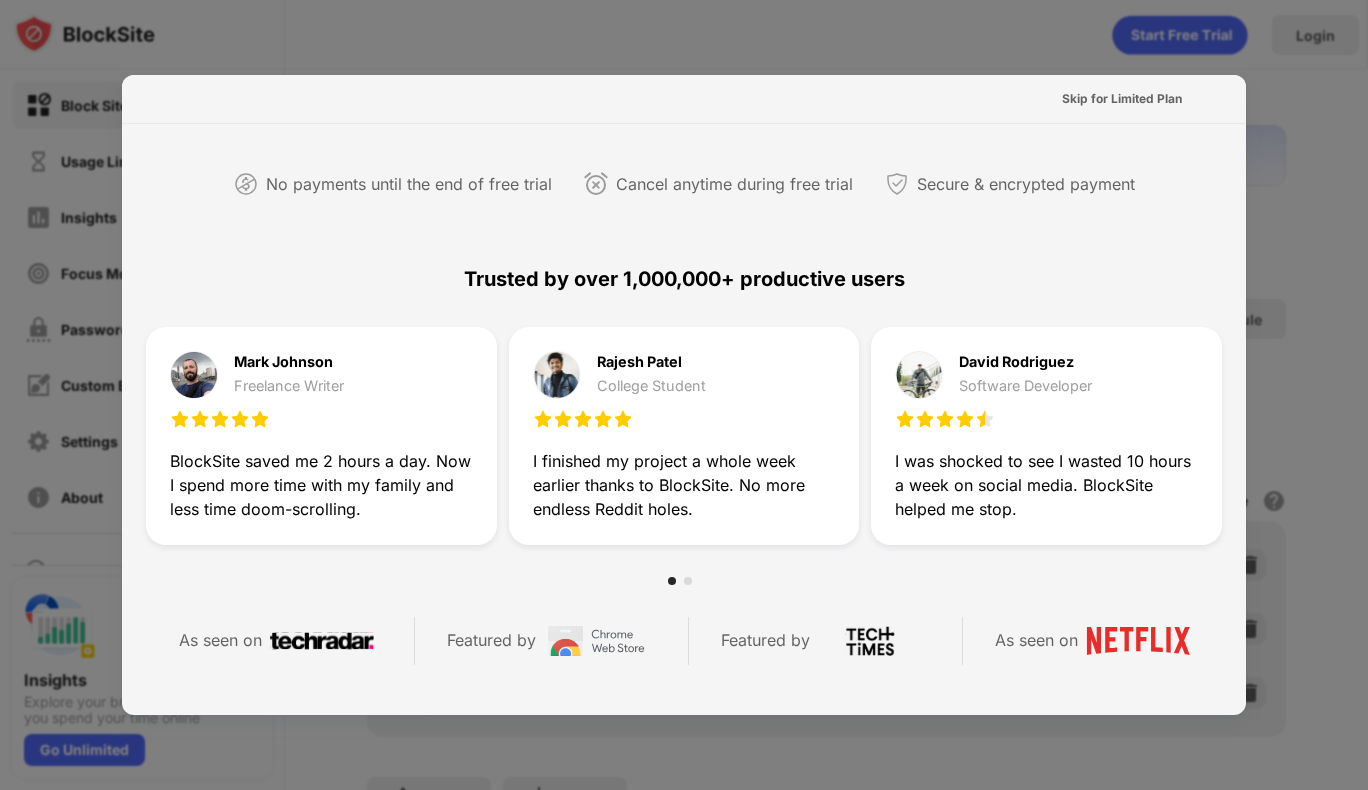 scroll, scrollTop: 0, scrollLeft: 0, axis: both 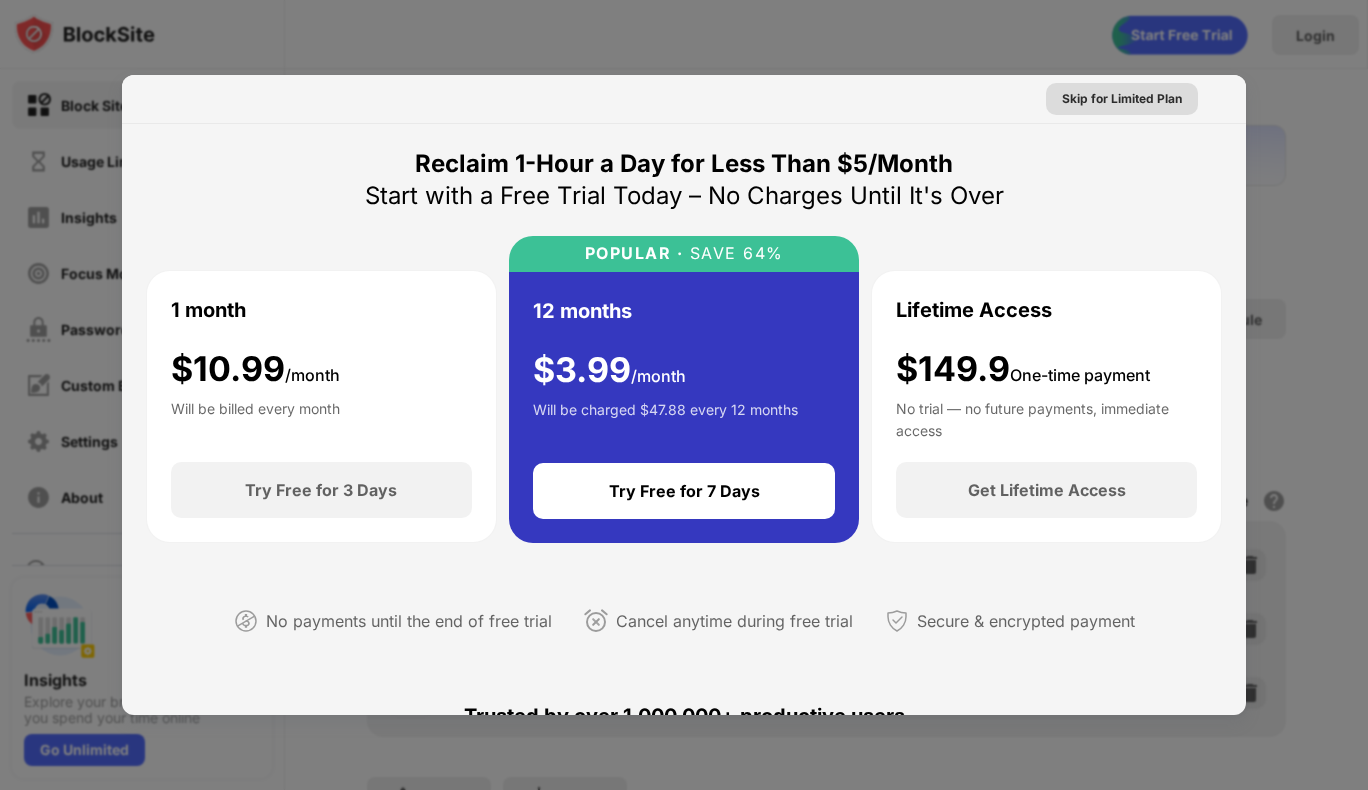 click on "Skip for Limited Plan" at bounding box center (1122, 99) 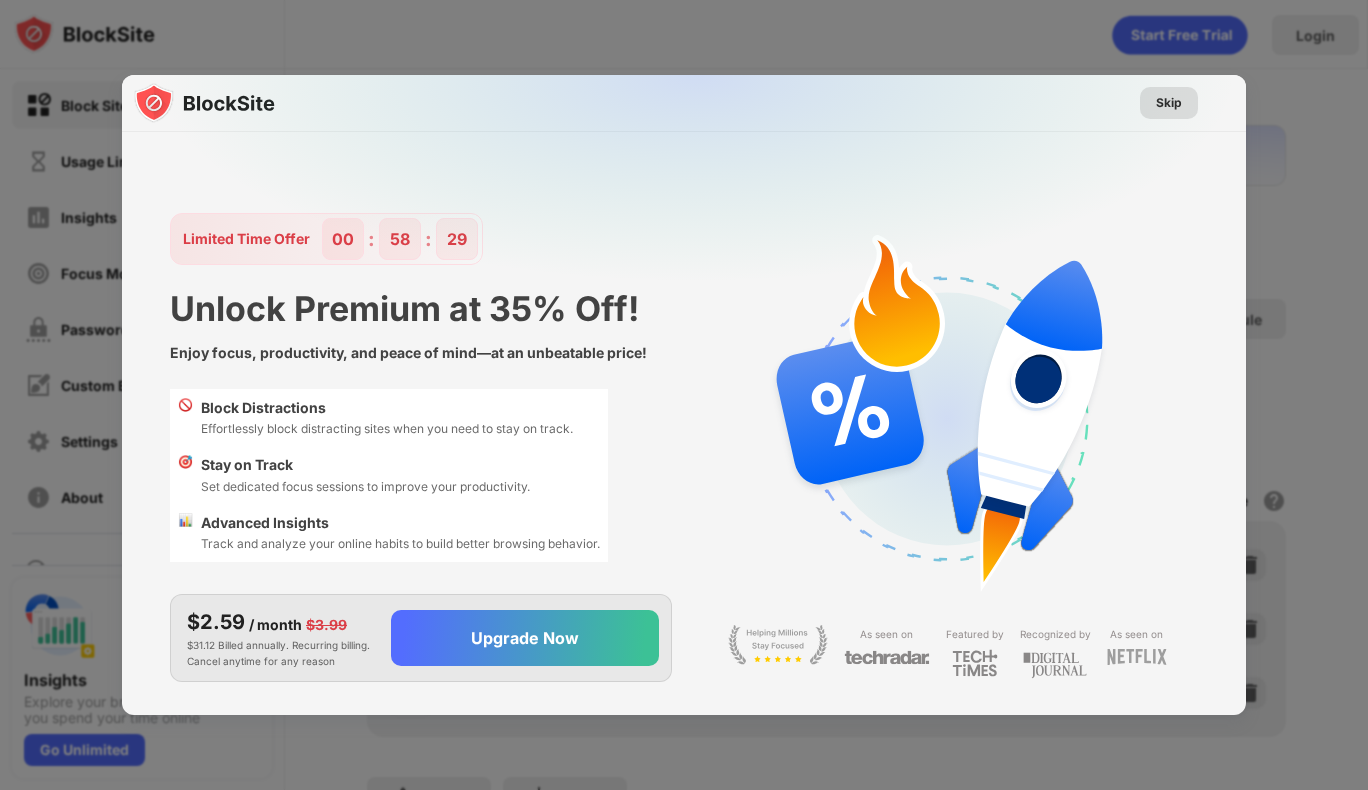 click on "Skip" at bounding box center [1169, 103] 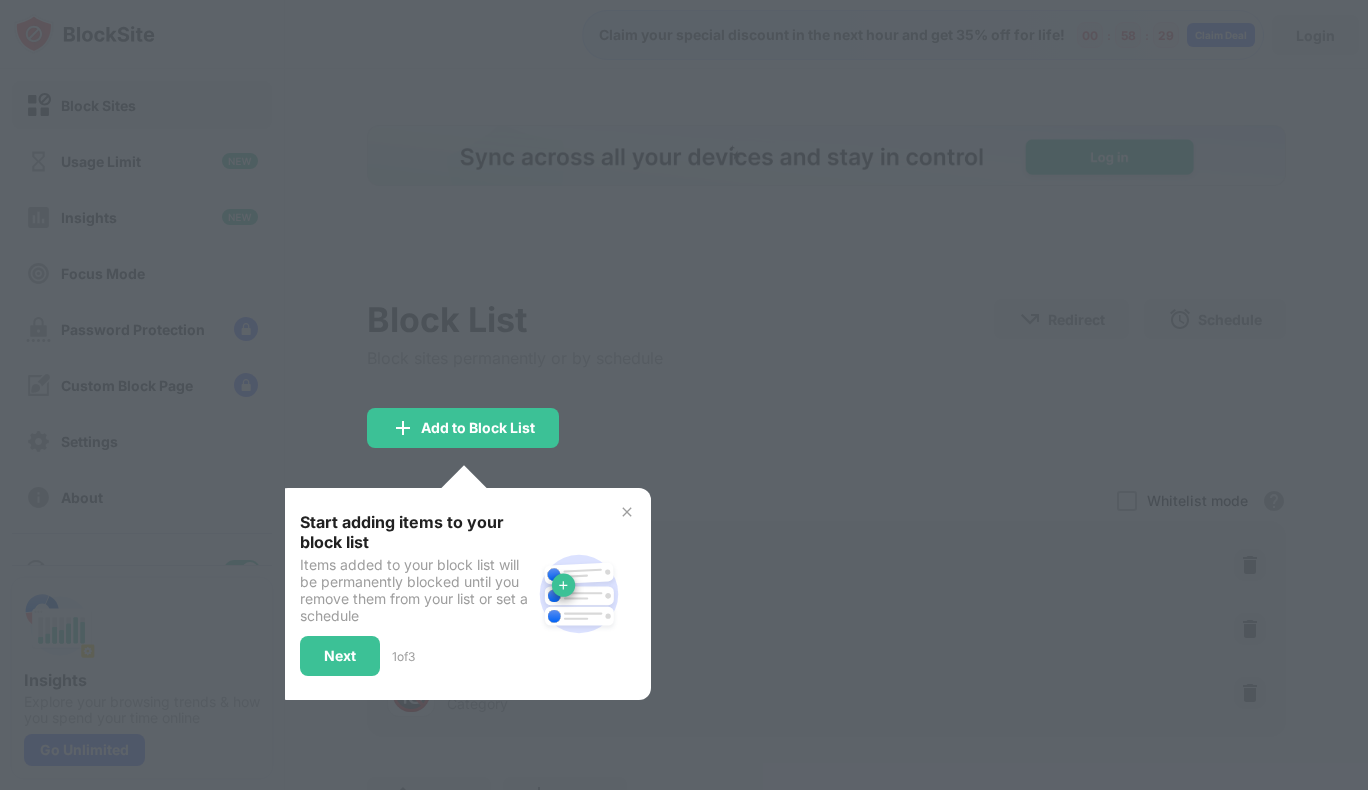 scroll, scrollTop: 0, scrollLeft: 0, axis: both 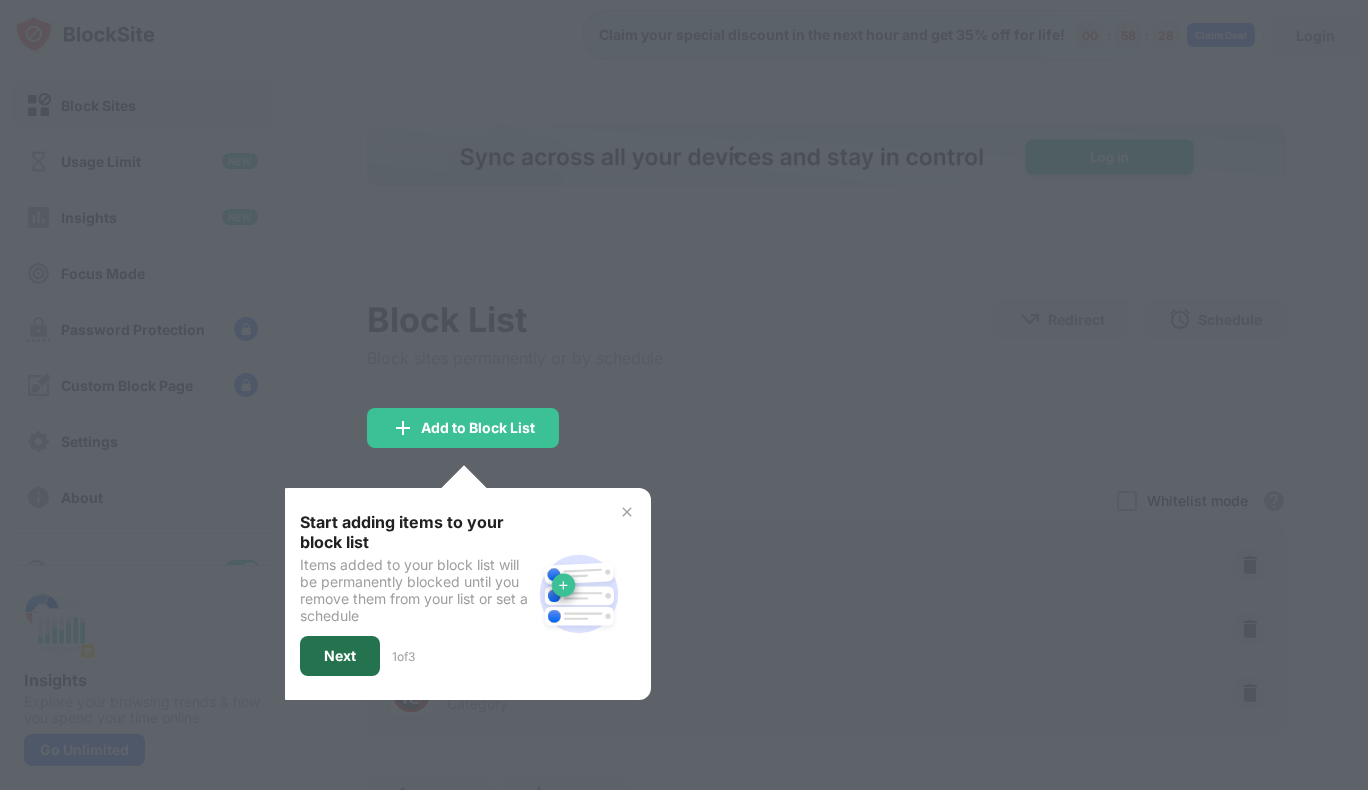 click on "Next" at bounding box center [340, 656] 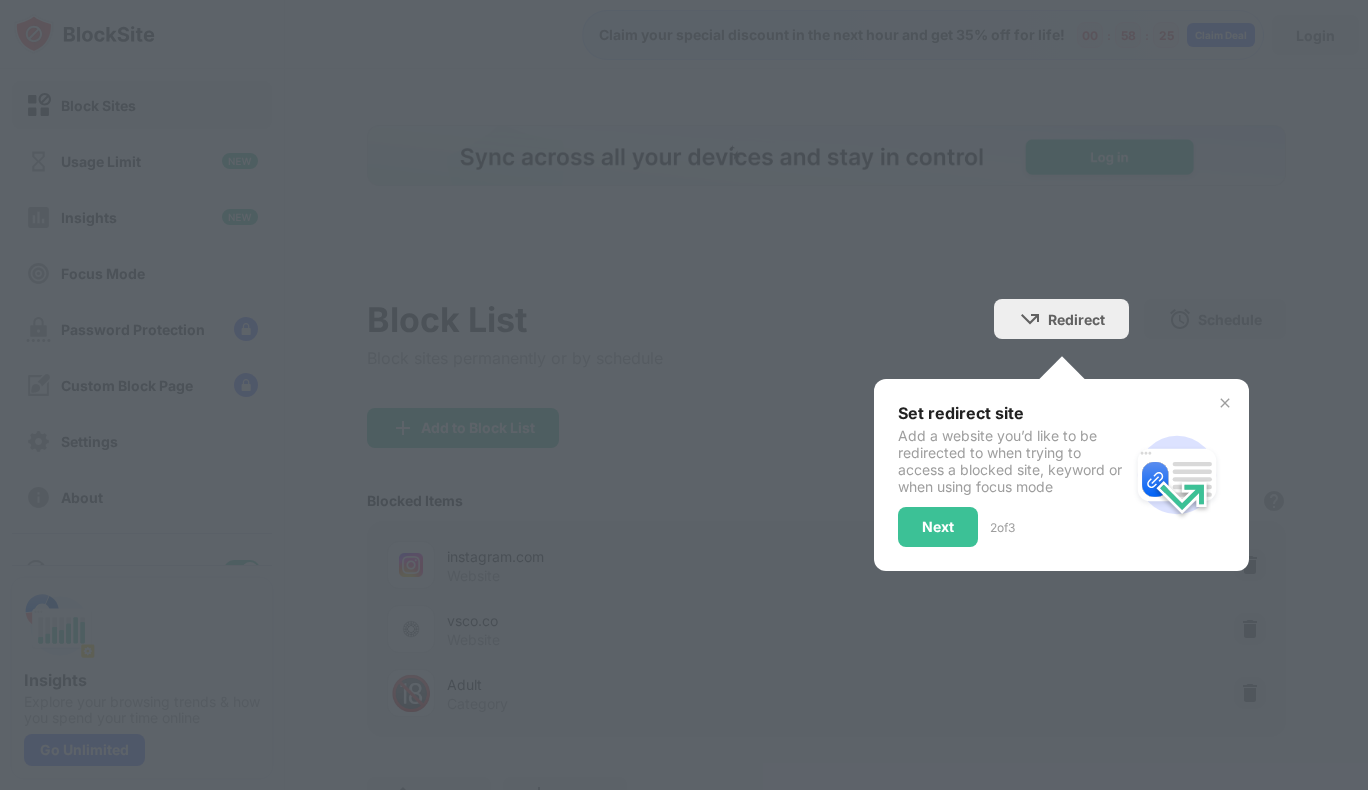 click at bounding box center (1225, 403) 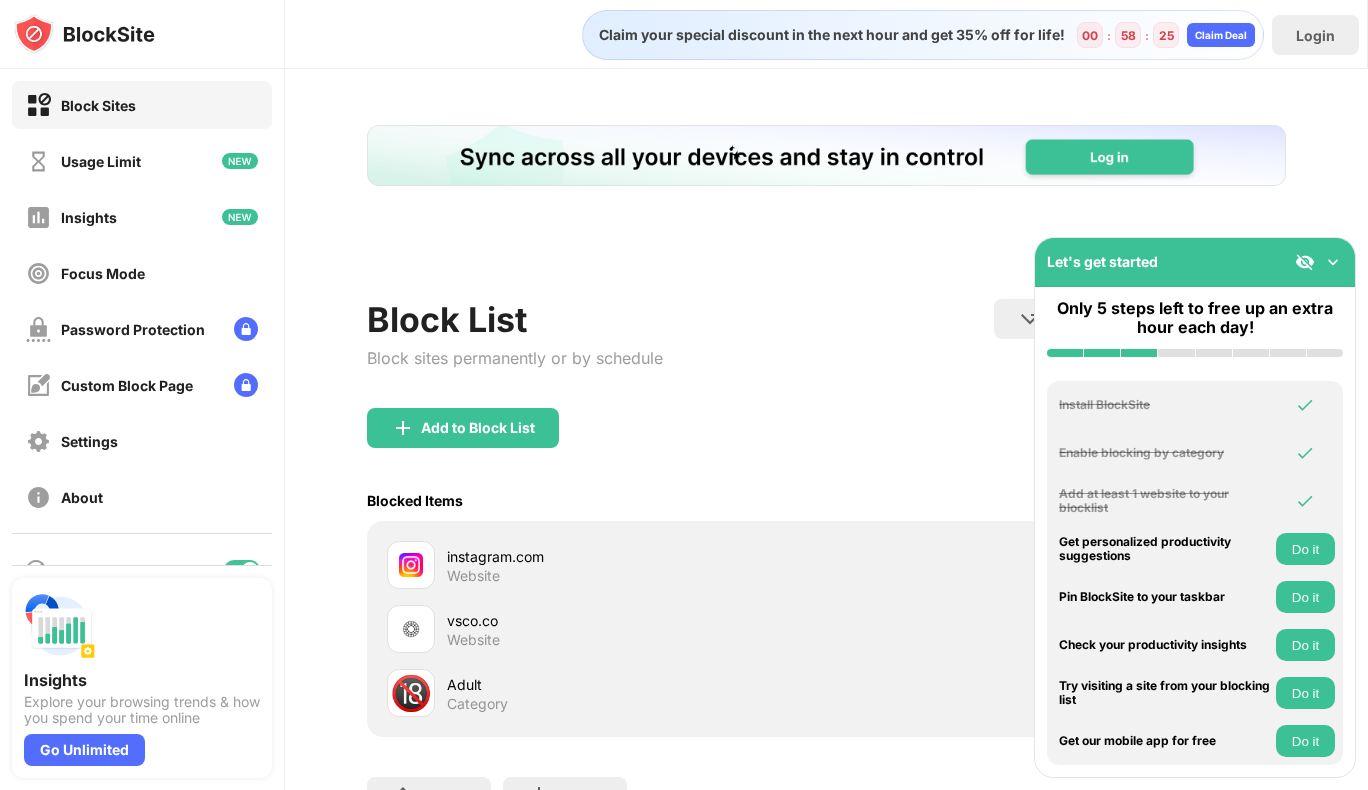 scroll, scrollTop: 0, scrollLeft: 0, axis: both 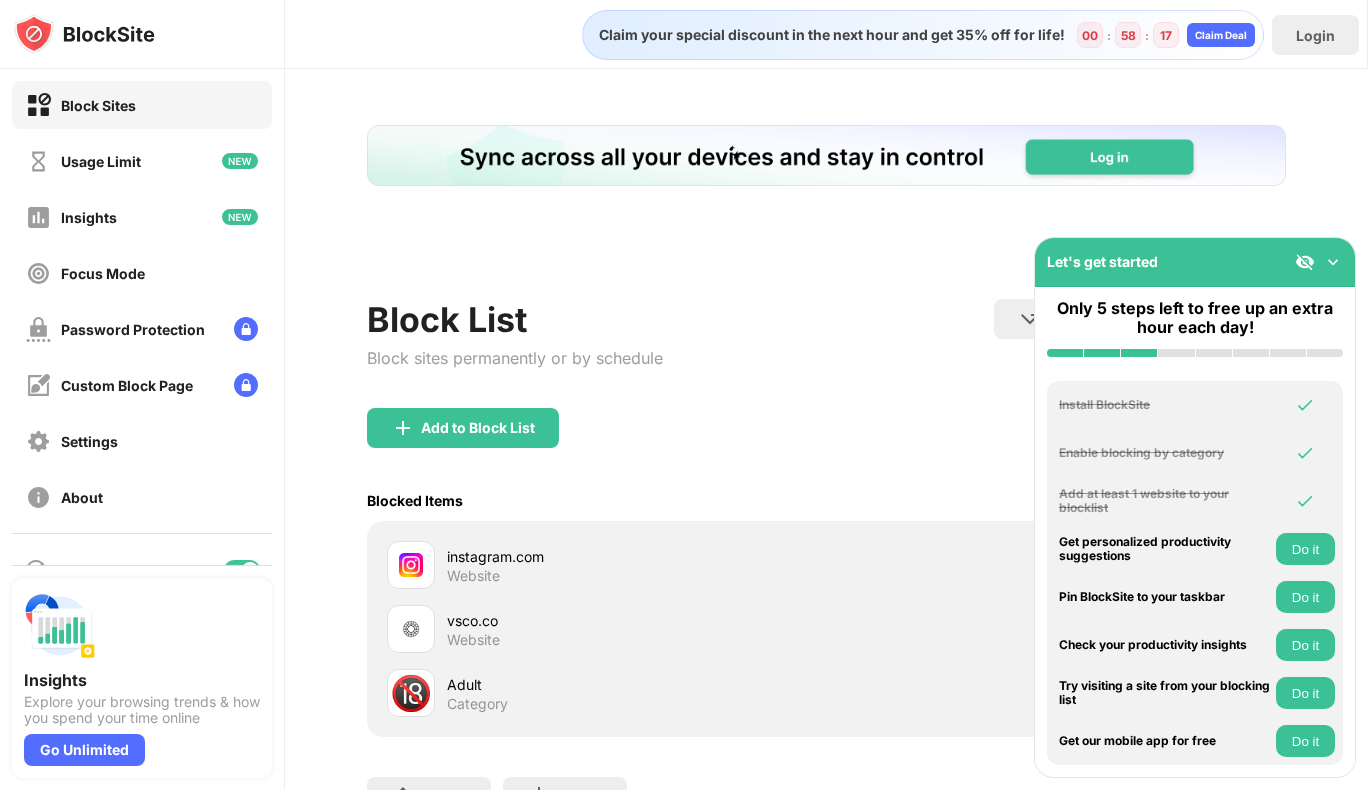 click at bounding box center (1333, 262) 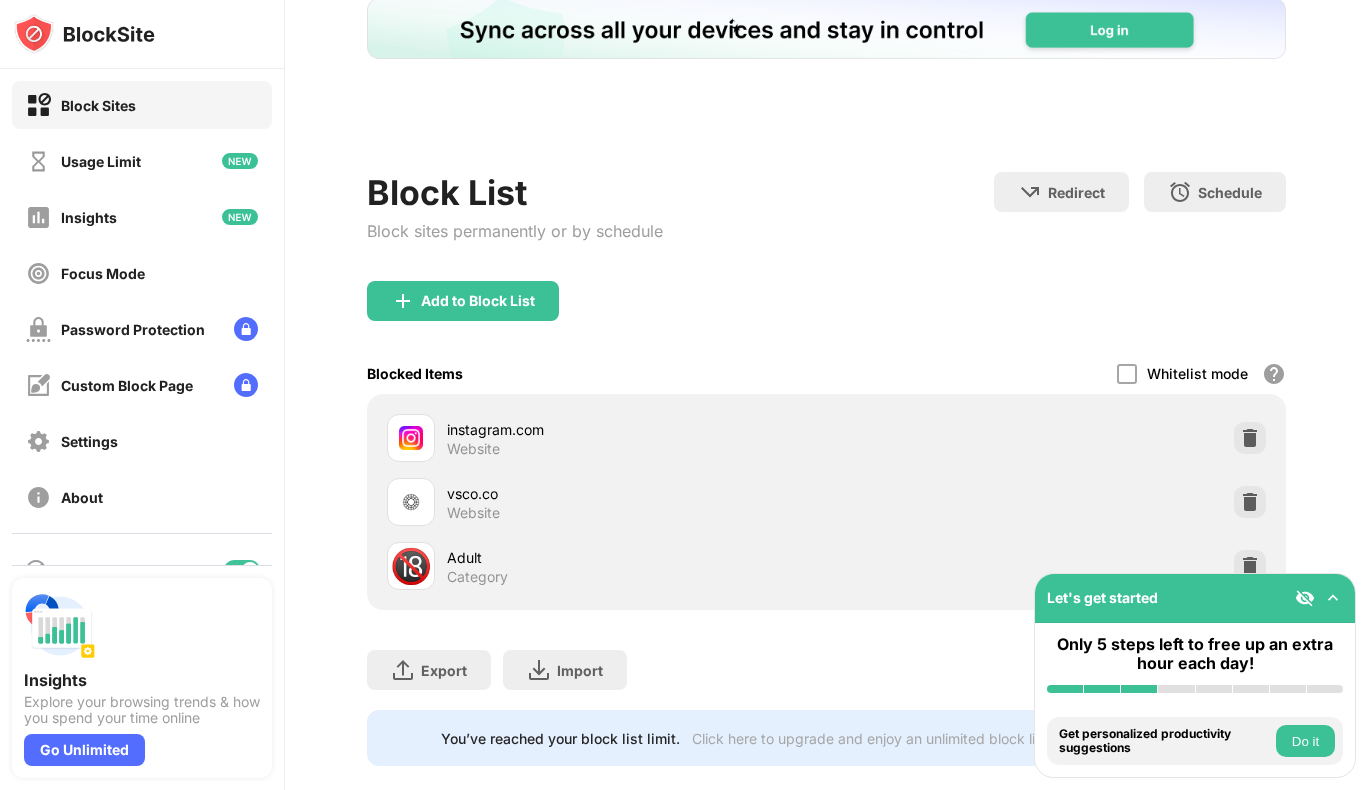 scroll, scrollTop: 173, scrollLeft: 0, axis: vertical 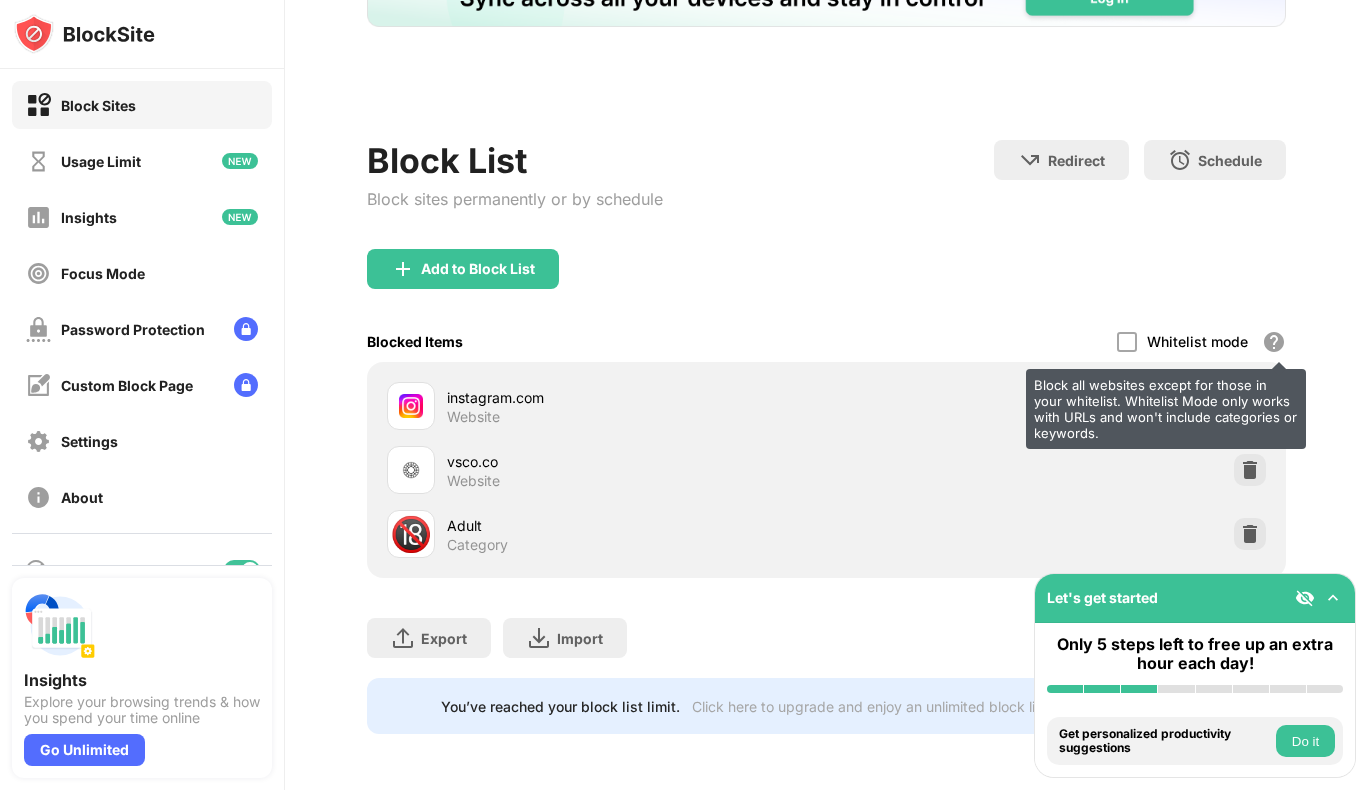click on "Block all websites except for those in your whitelist. Whitelist Mode only works with URLs and won't include categories or keywords." at bounding box center [1274, 342] 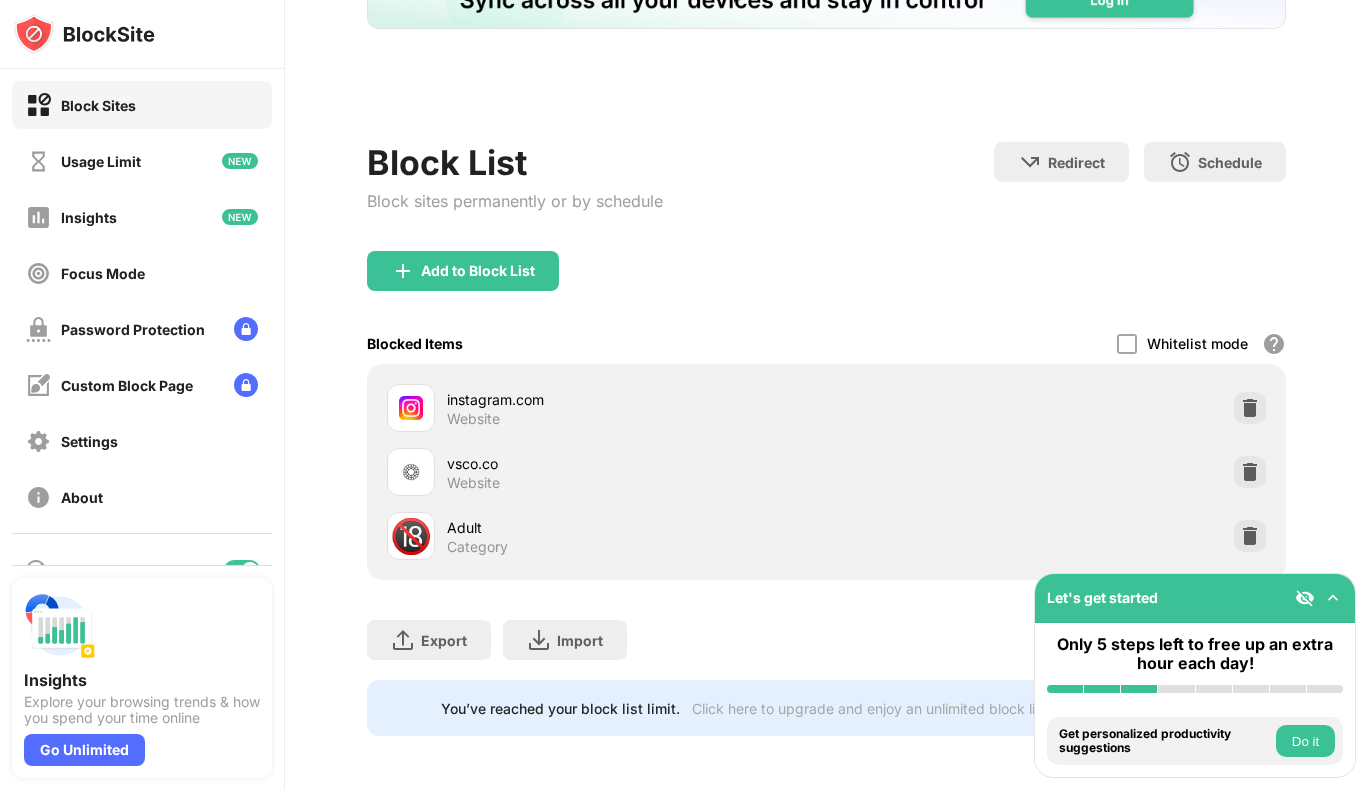 scroll, scrollTop: 173, scrollLeft: 0, axis: vertical 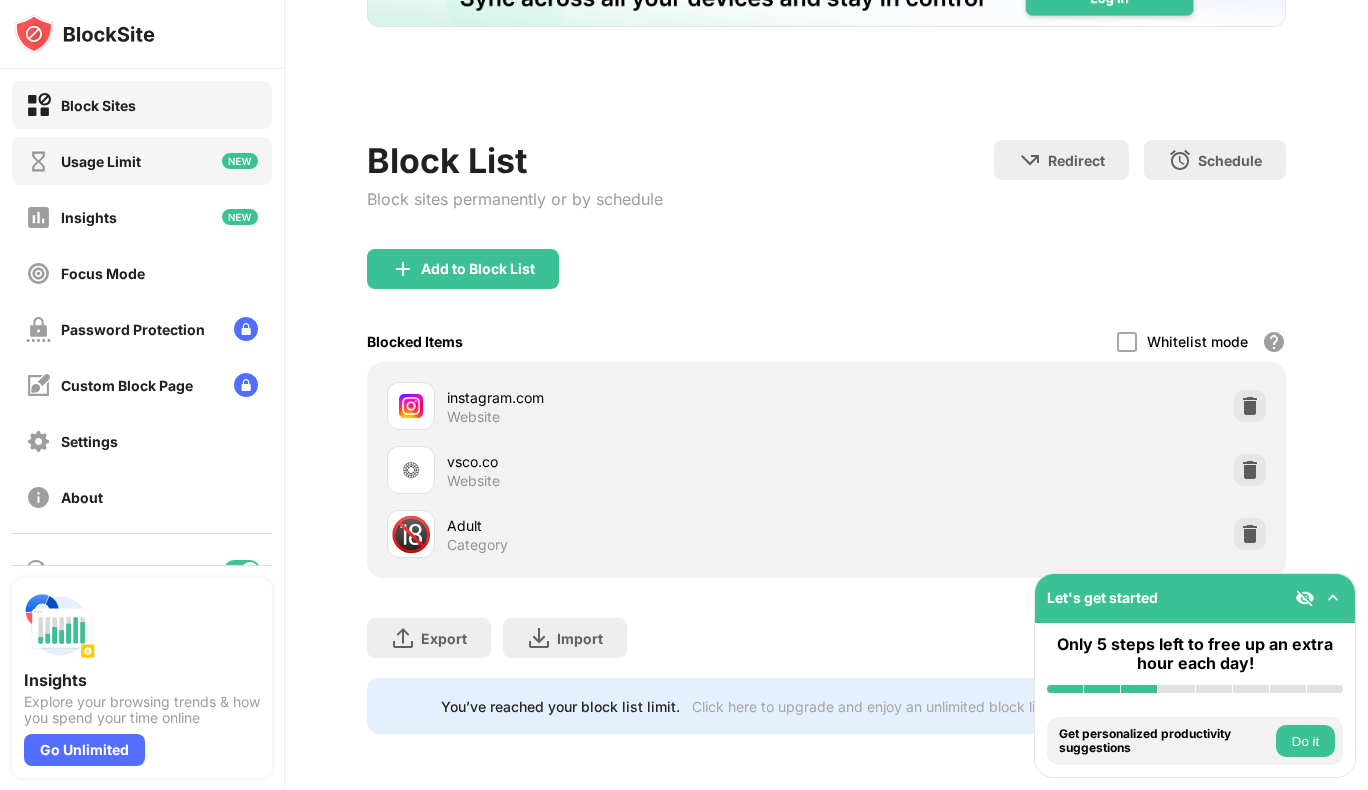 click on "Usage Limit" at bounding box center [142, 161] 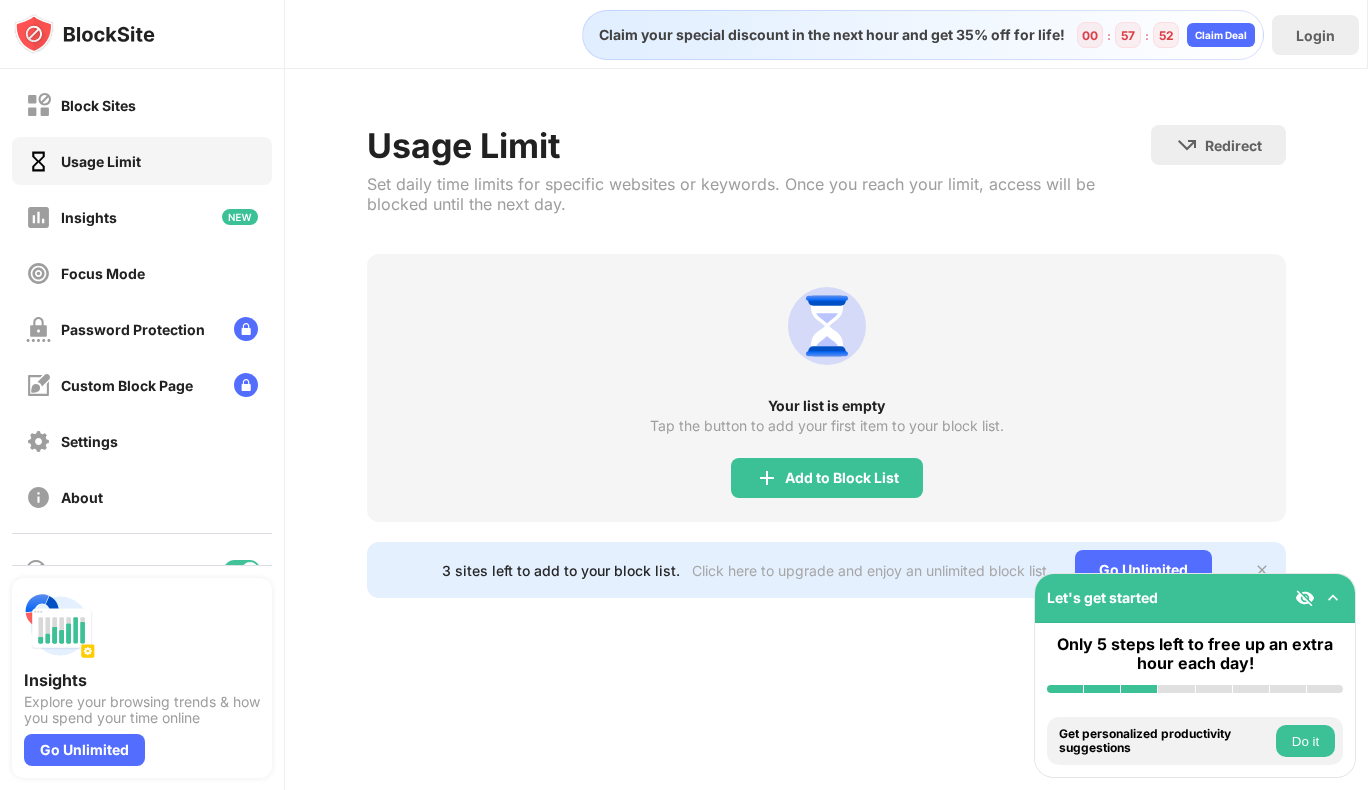 scroll, scrollTop: 0, scrollLeft: 0, axis: both 